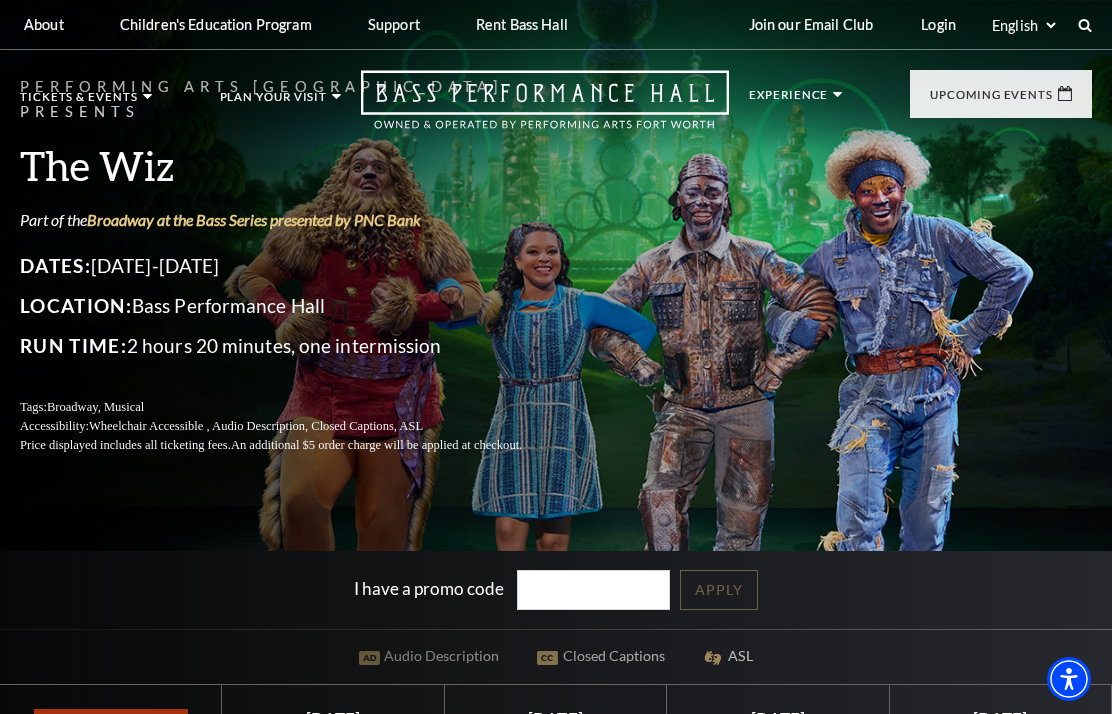 scroll, scrollTop: 0, scrollLeft: 0, axis: both 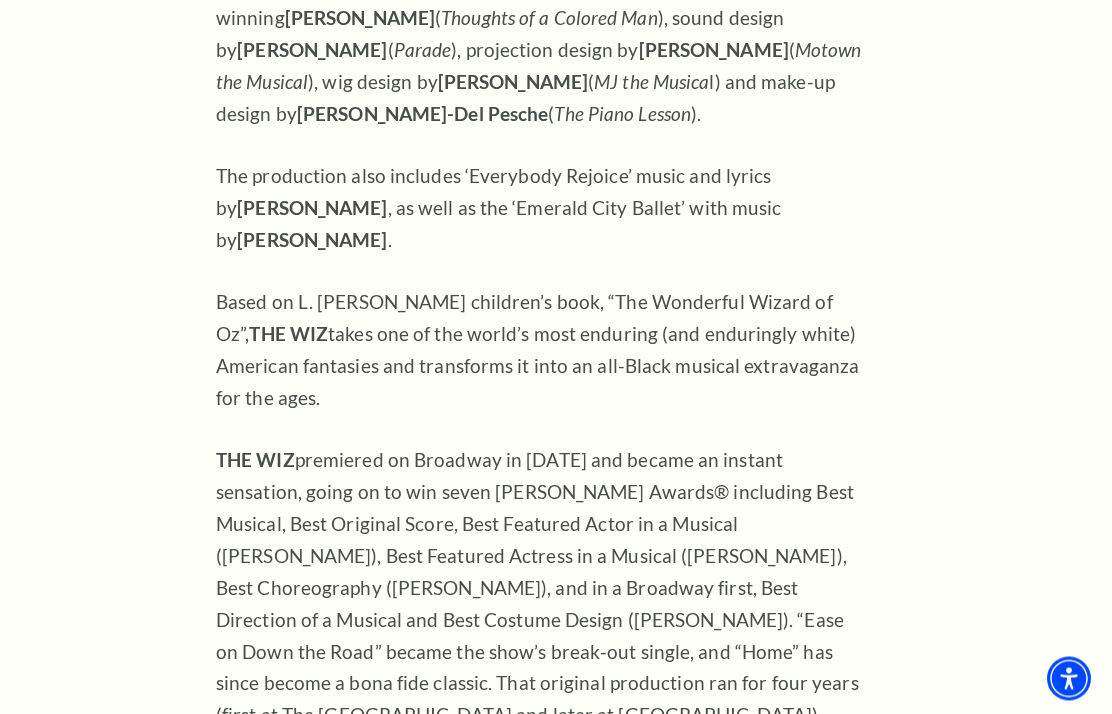 click on "Connect with us on
Tickets & Events  /  The Wiz
Overview
JULY 15-20, 2025
Everybody look around! The Tony Award ® -winning Best Musical that took the world by storm is back and coming to Fort Worth.
THE WIZ  returns “home” to stages across America in an all-new tour, direct from Broadway.
This groundbreaking twist on  The Wizard of Oz
Featuring a book by  William F. Brown  and a Tony Award®-winning score by  Charlie Smalls  (and others), director  Schele Williams  ( The Notebook , revival of Disney’s  Aida ), award-winning choreographer  ®" at bounding box center (556, 451) 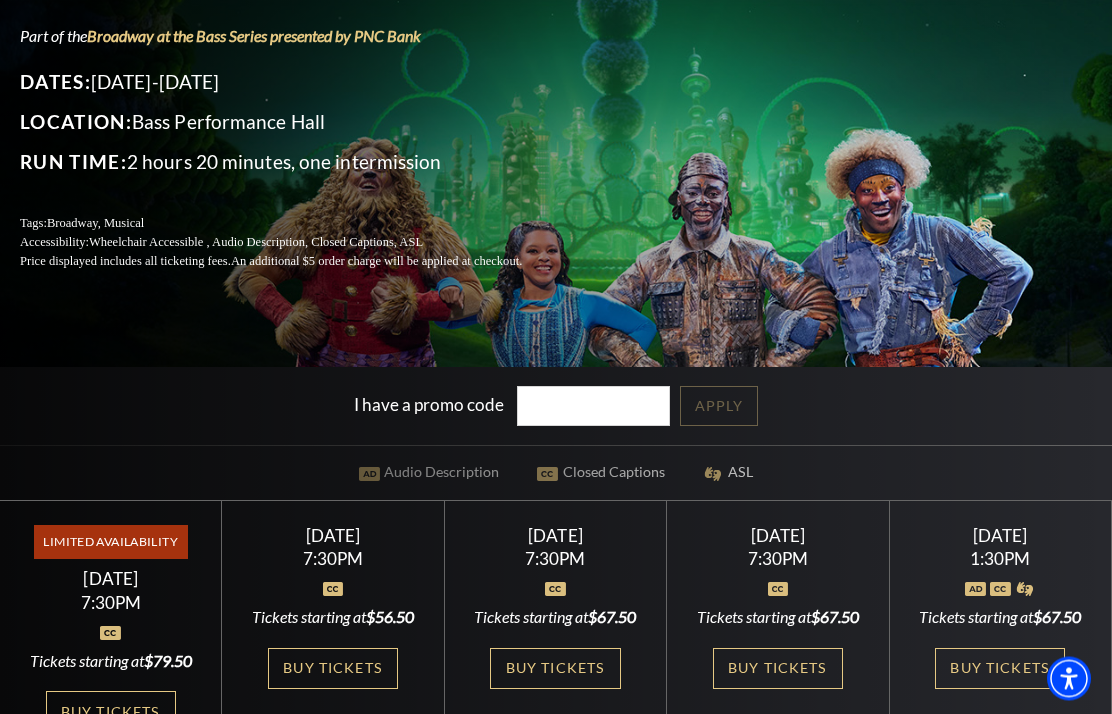 scroll, scrollTop: 180, scrollLeft: 0, axis: vertical 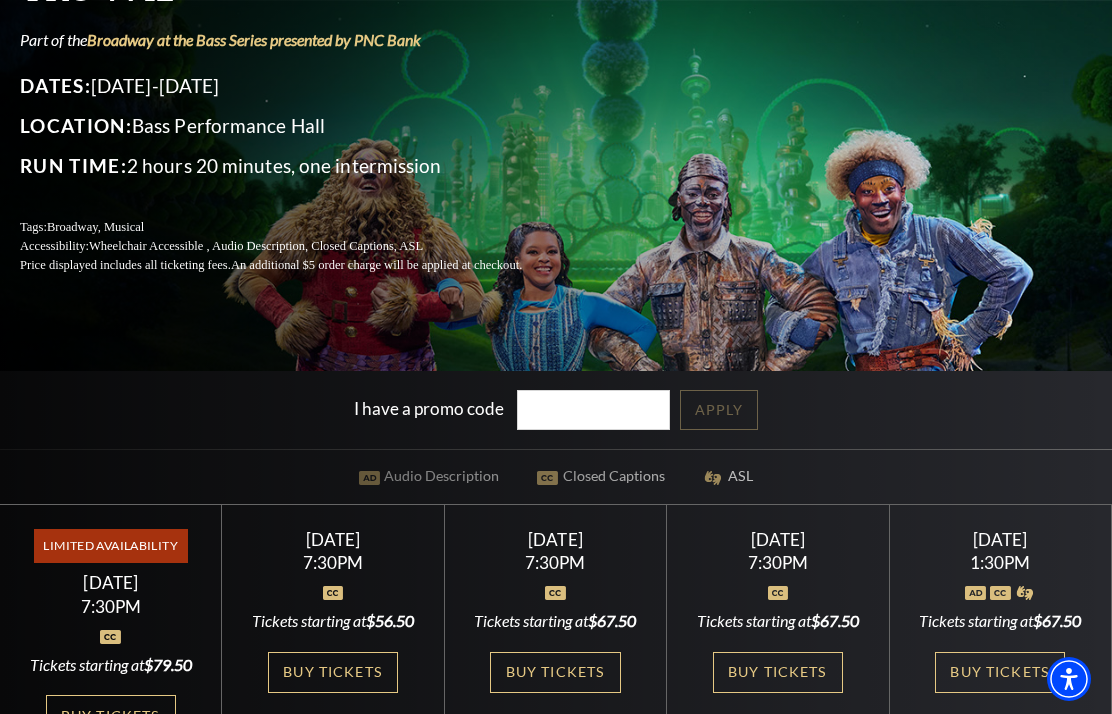 click on "View Full Calendar" at bounding box center [556, 470] 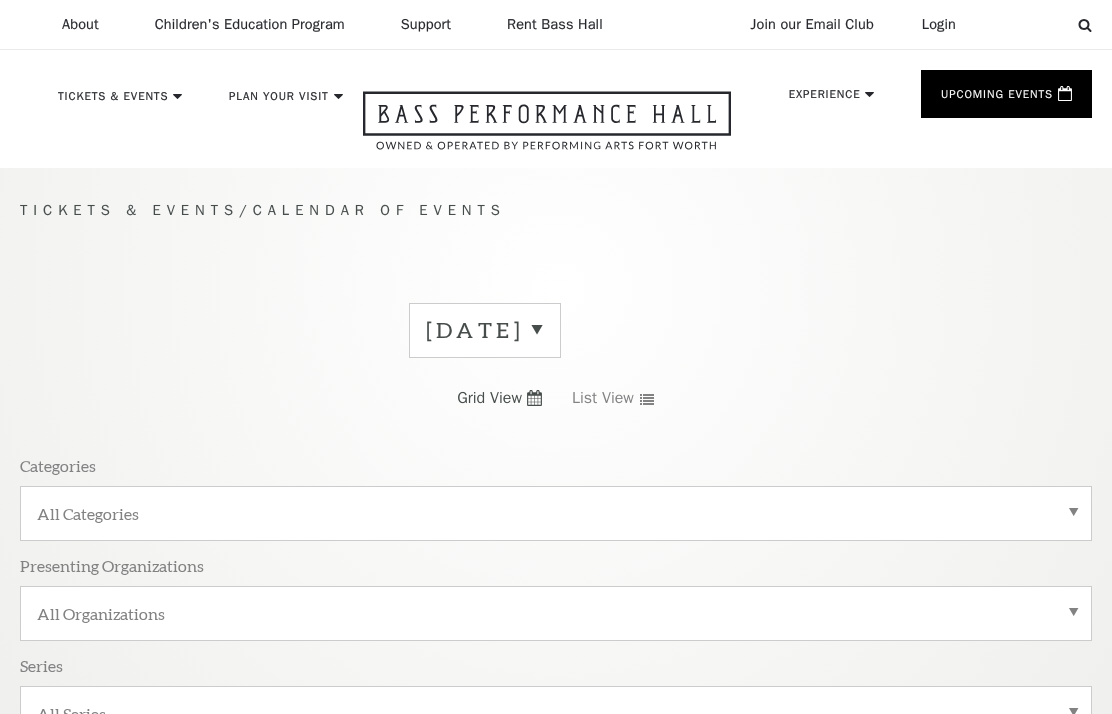 scroll, scrollTop: 0, scrollLeft: 0, axis: both 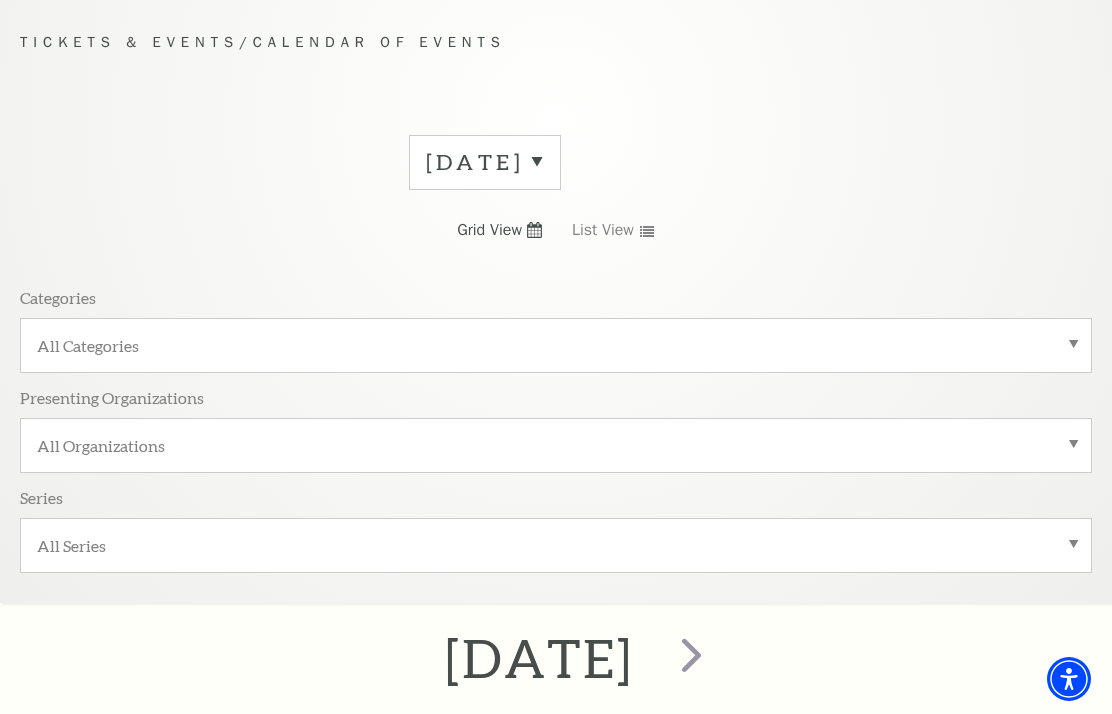 click on "July 2025" at bounding box center [485, 162] 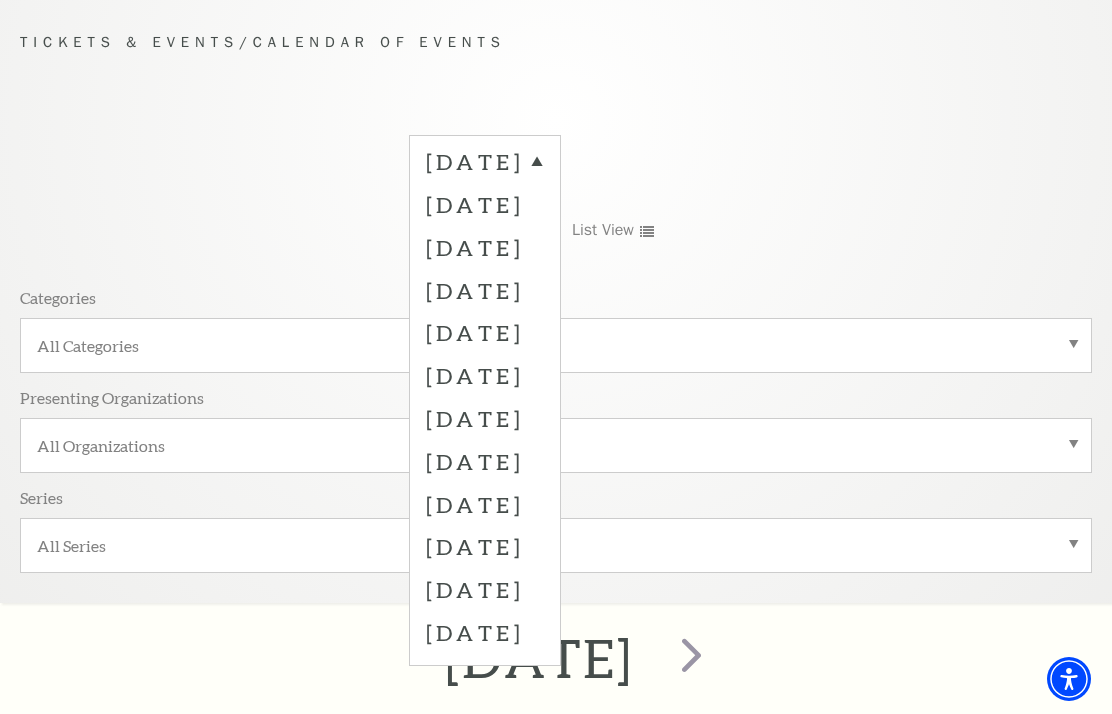 click on "September 2025" at bounding box center [485, 247] 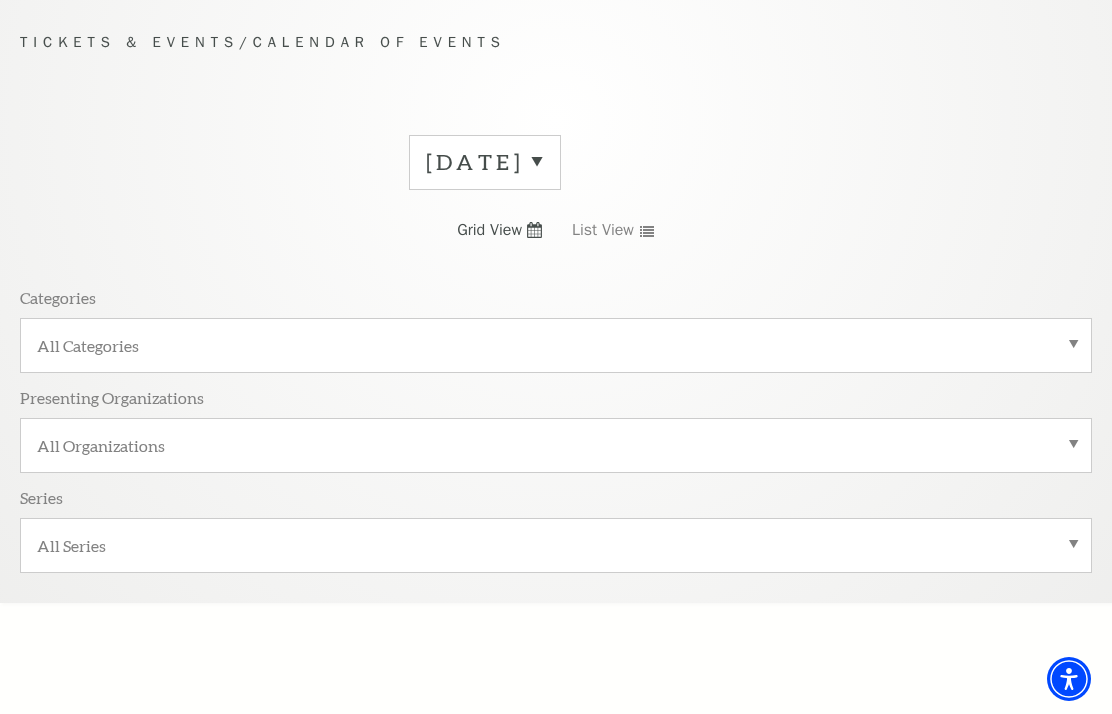 click on "All Series" at bounding box center (556, 545) 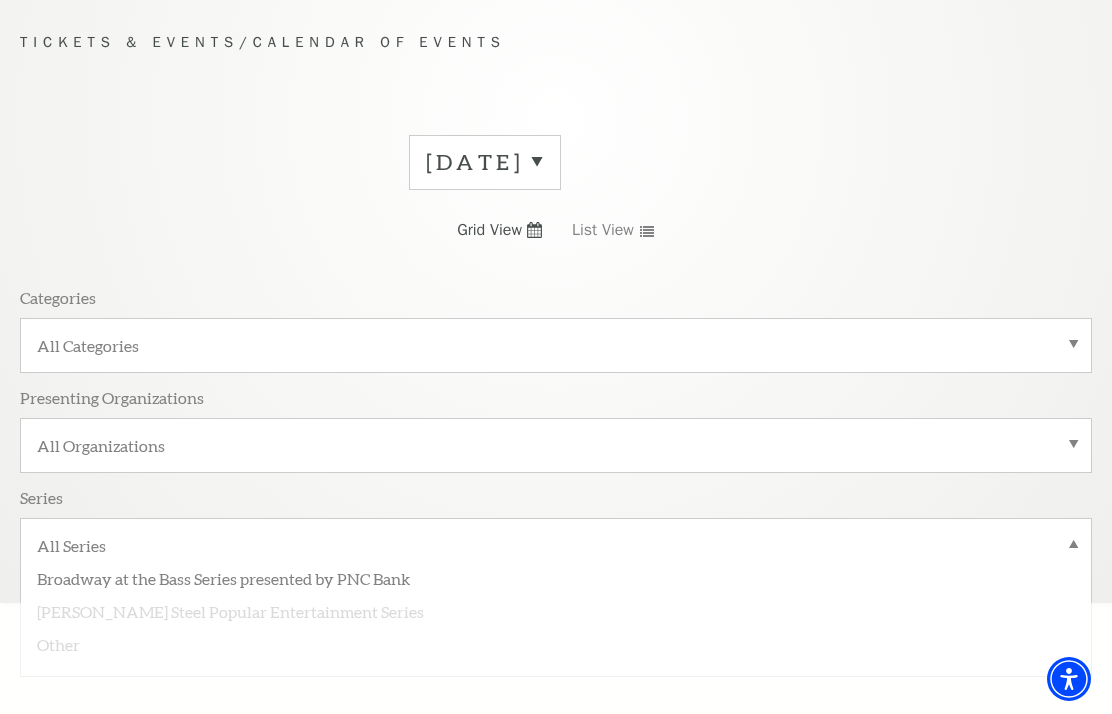 click on "Broadway at the Bass Series presented by PNC Bank" at bounding box center [556, 577] 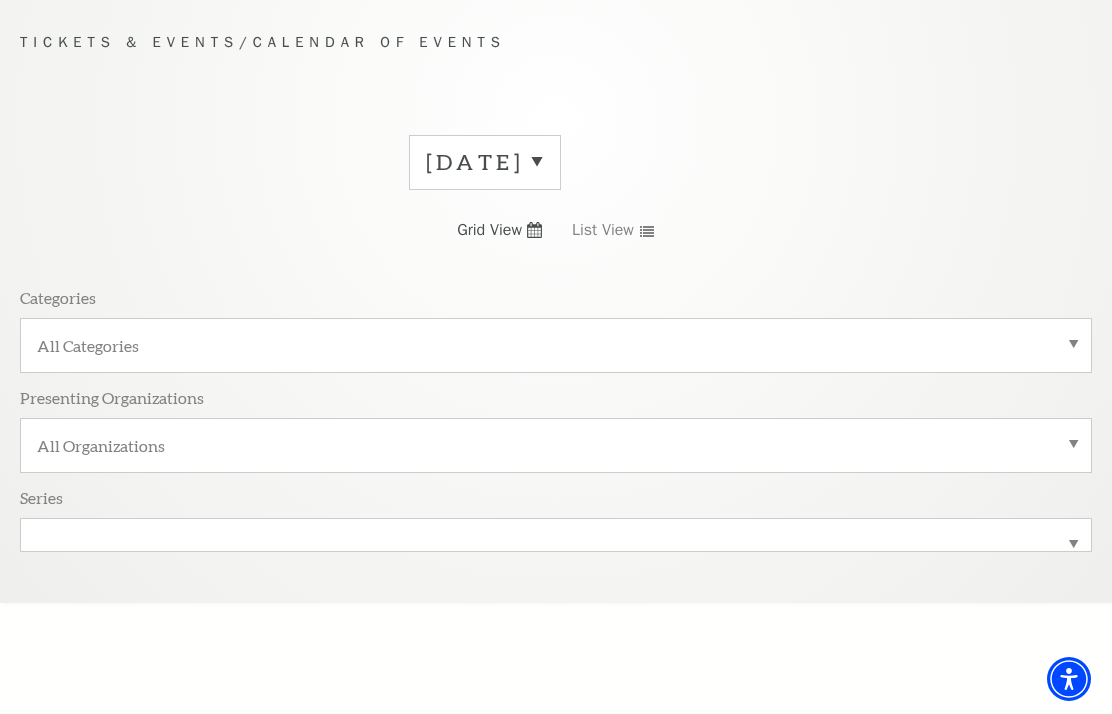 click on "List View" at bounding box center [603, 230] 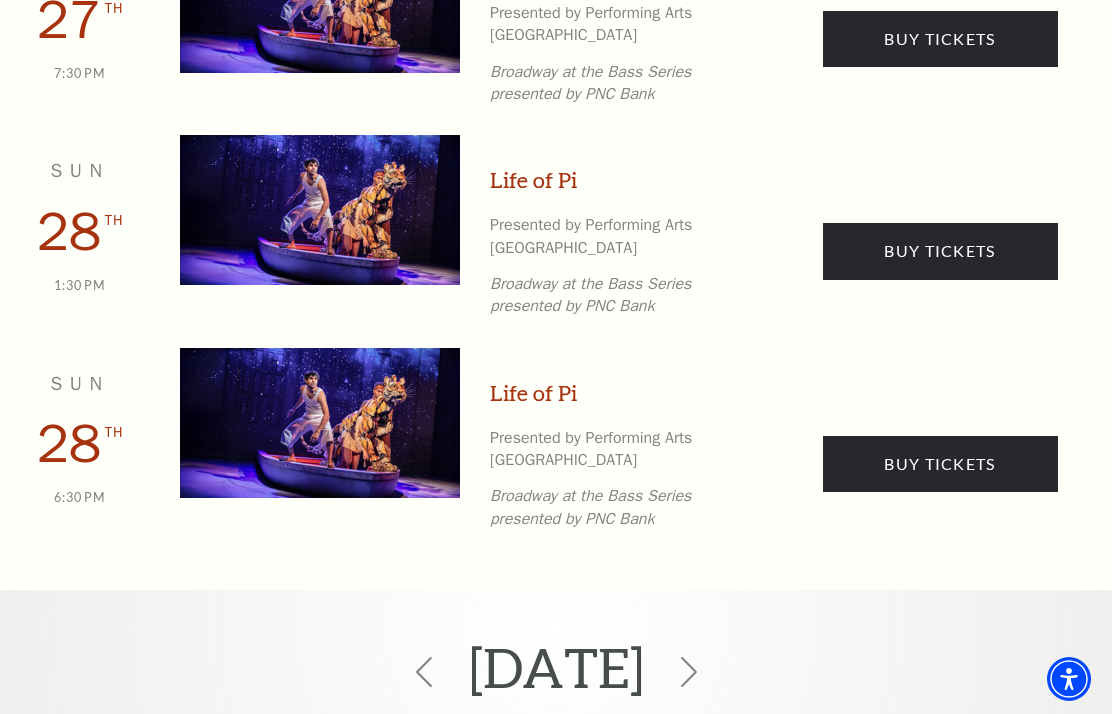 scroll, scrollTop: 2161, scrollLeft: 0, axis: vertical 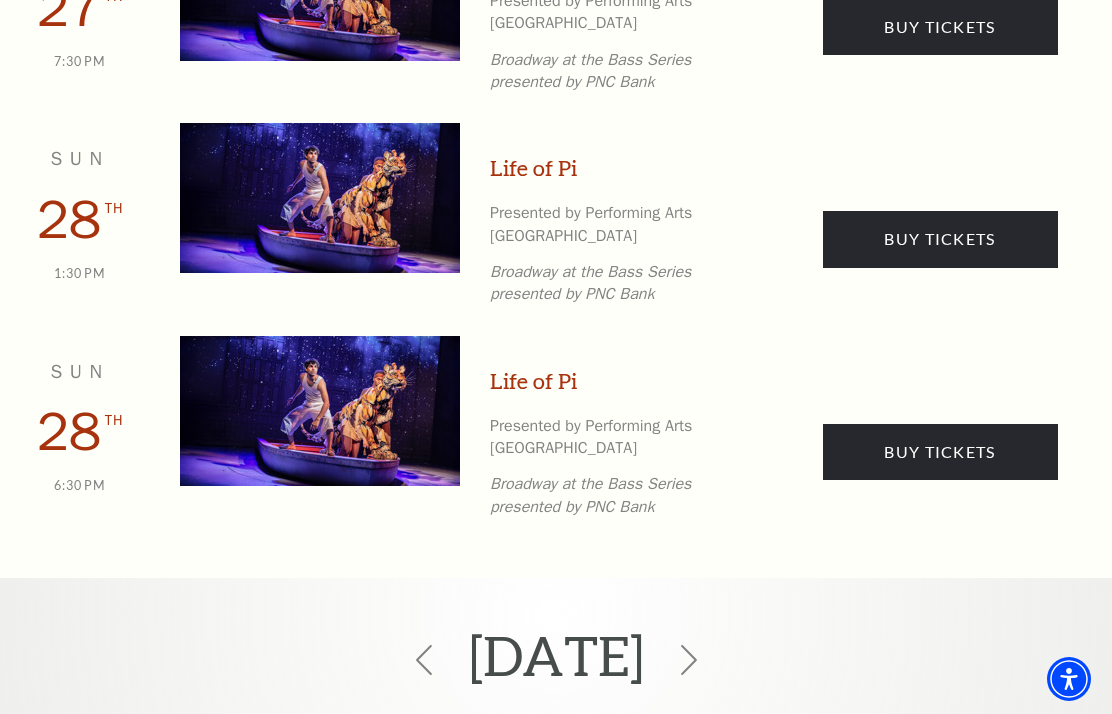 click 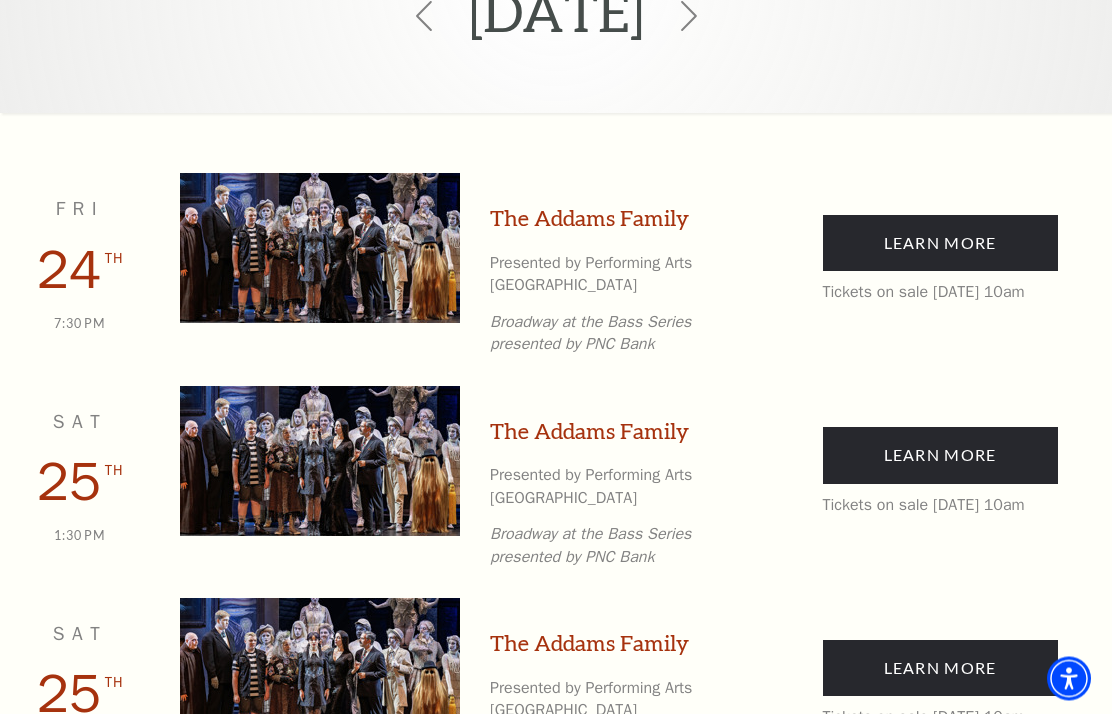scroll, scrollTop: 836, scrollLeft: 0, axis: vertical 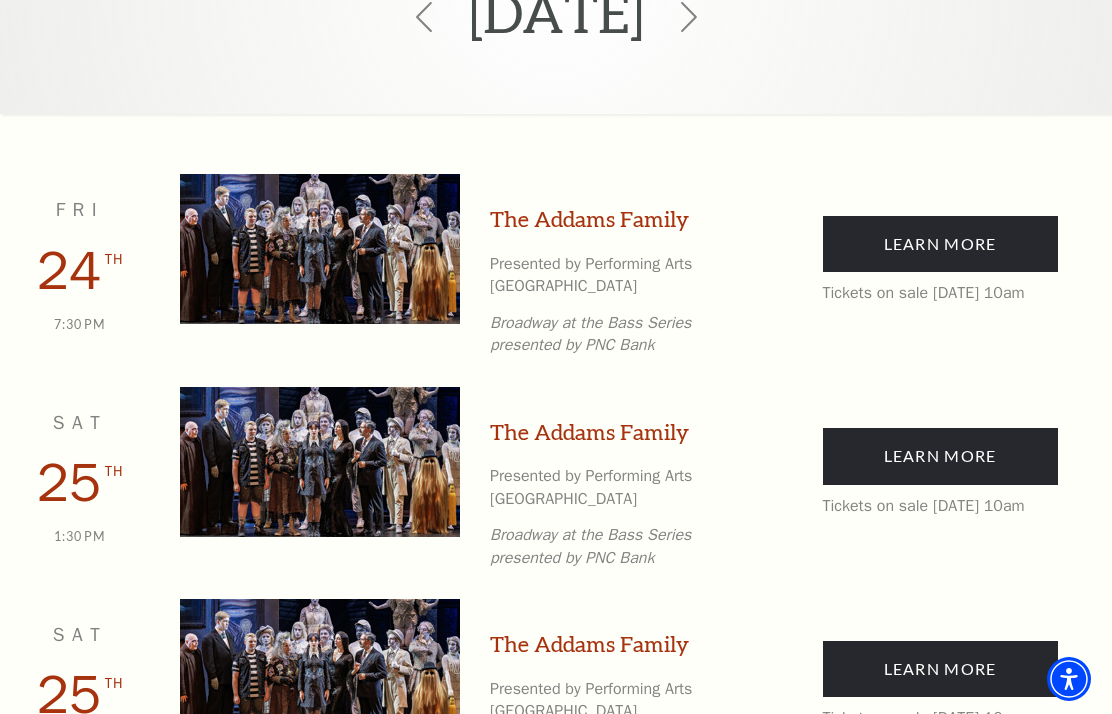 click on "Learn More" at bounding box center [940, 456] 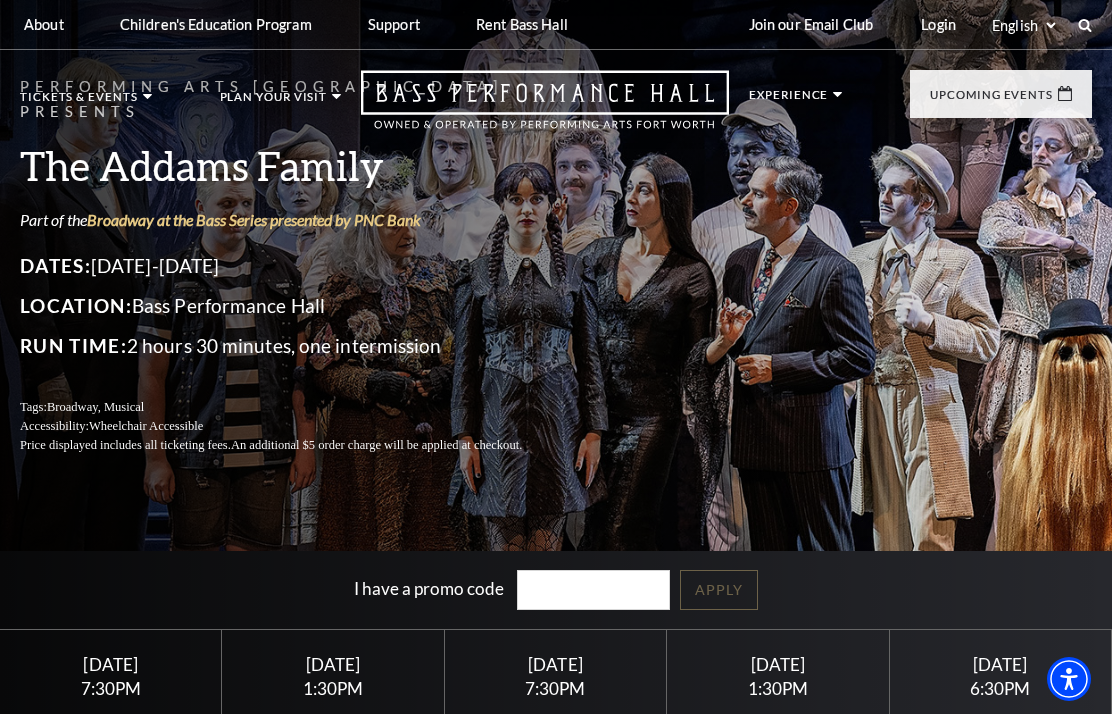 scroll, scrollTop: 0, scrollLeft: 0, axis: both 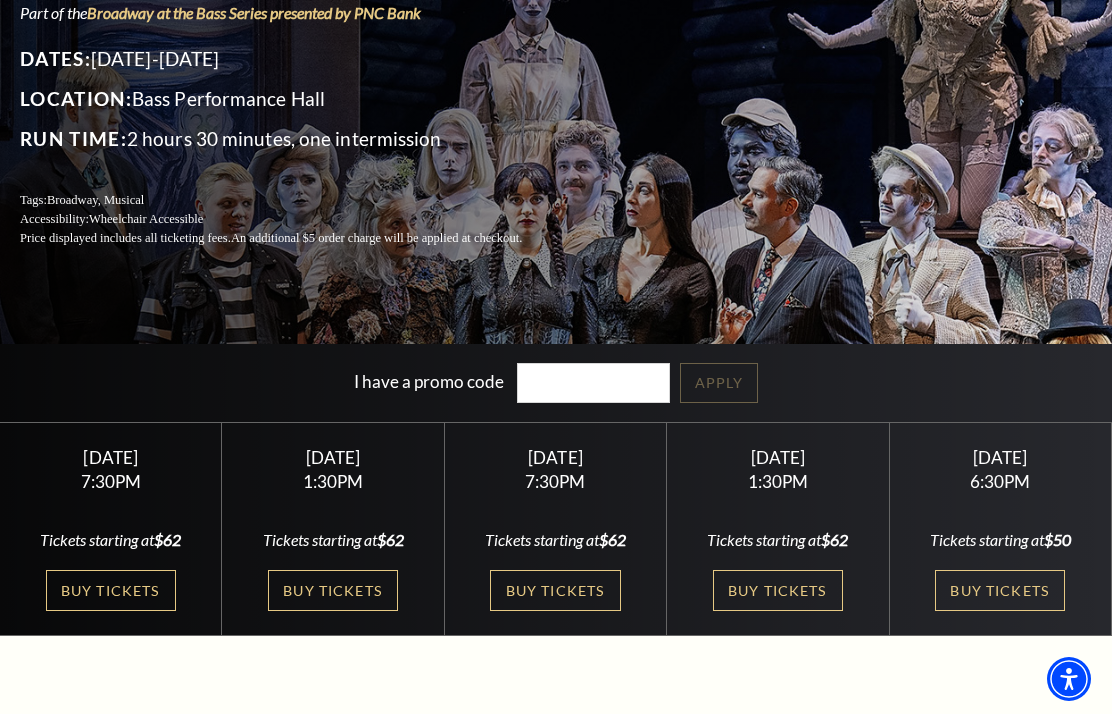 click on "Buy Tickets" at bounding box center [333, 590] 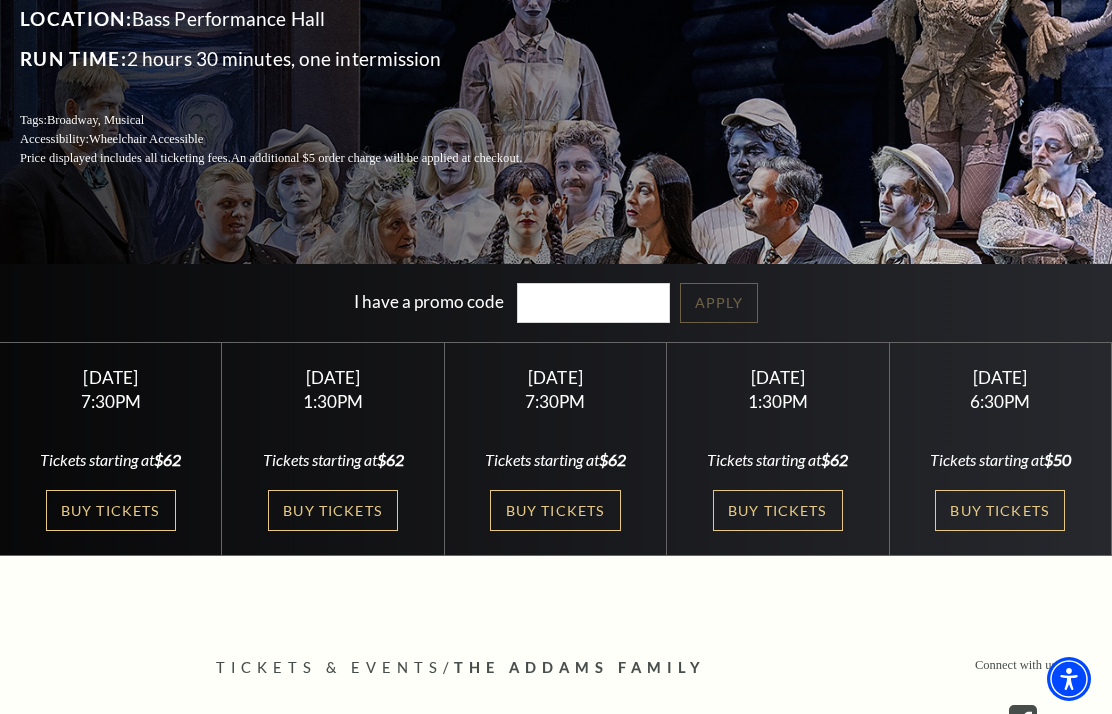 click on "Buy Tickets" at bounding box center (778, 510) 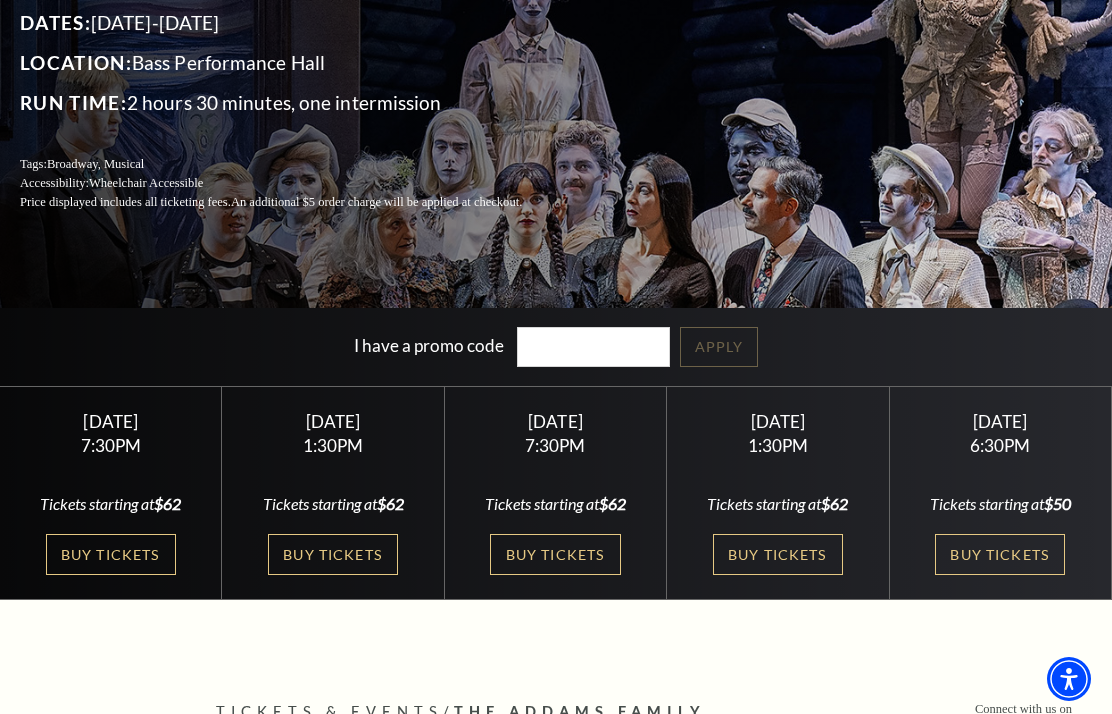 scroll, scrollTop: 168, scrollLeft: 0, axis: vertical 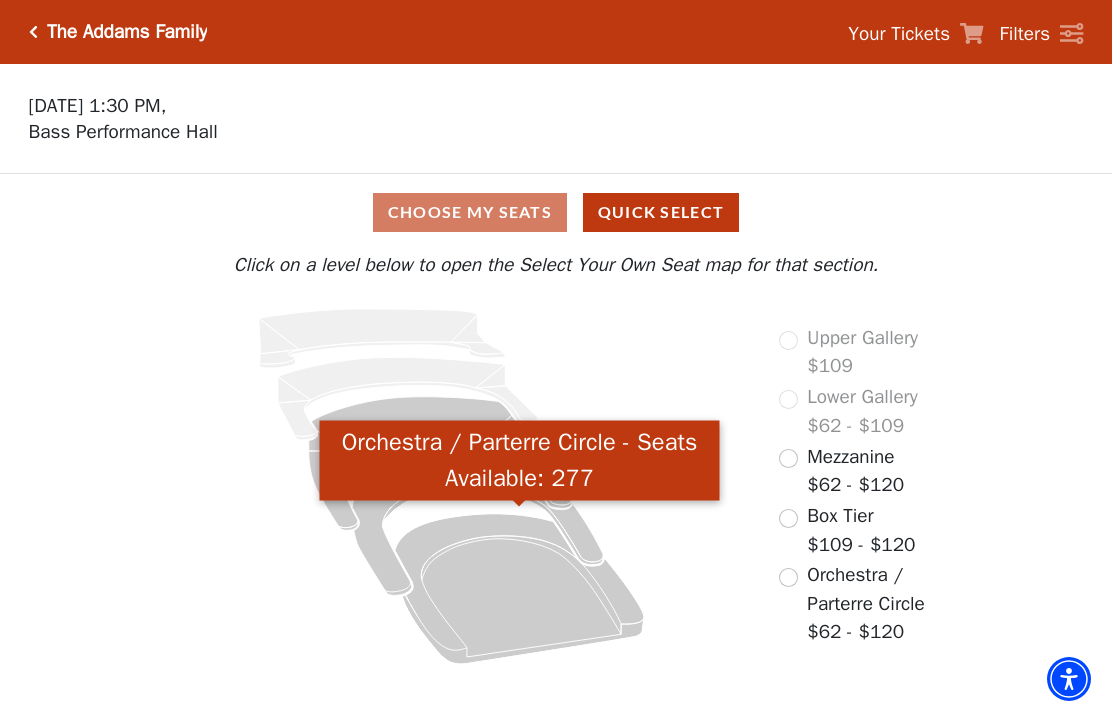 click 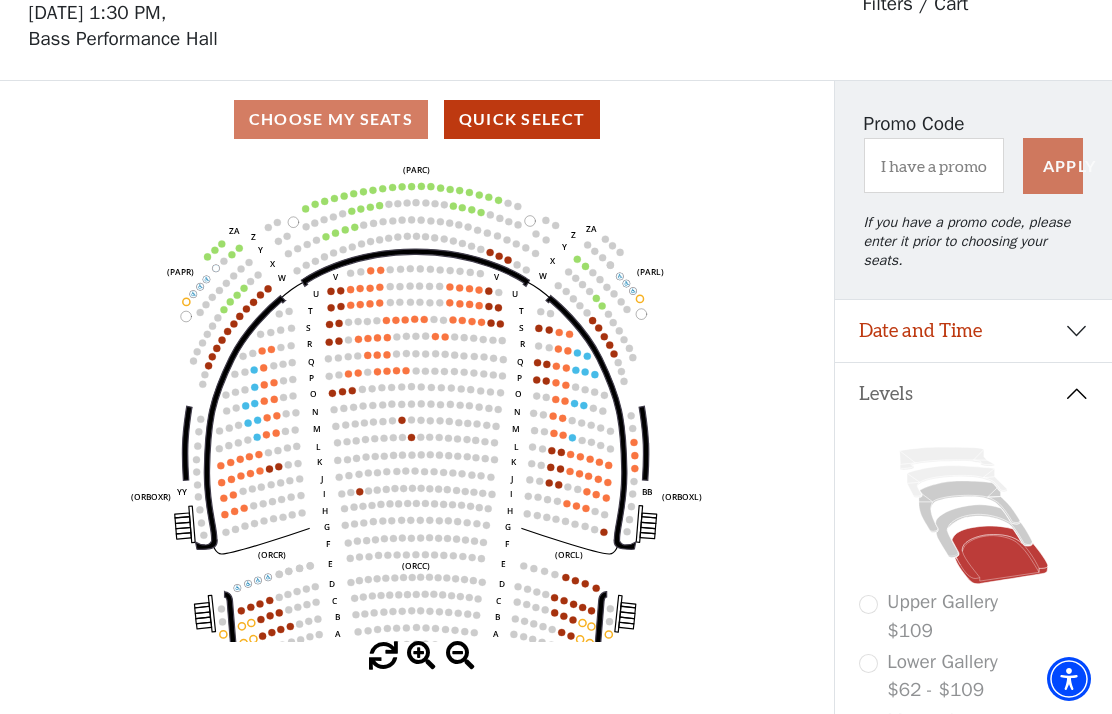 scroll, scrollTop: 0, scrollLeft: 0, axis: both 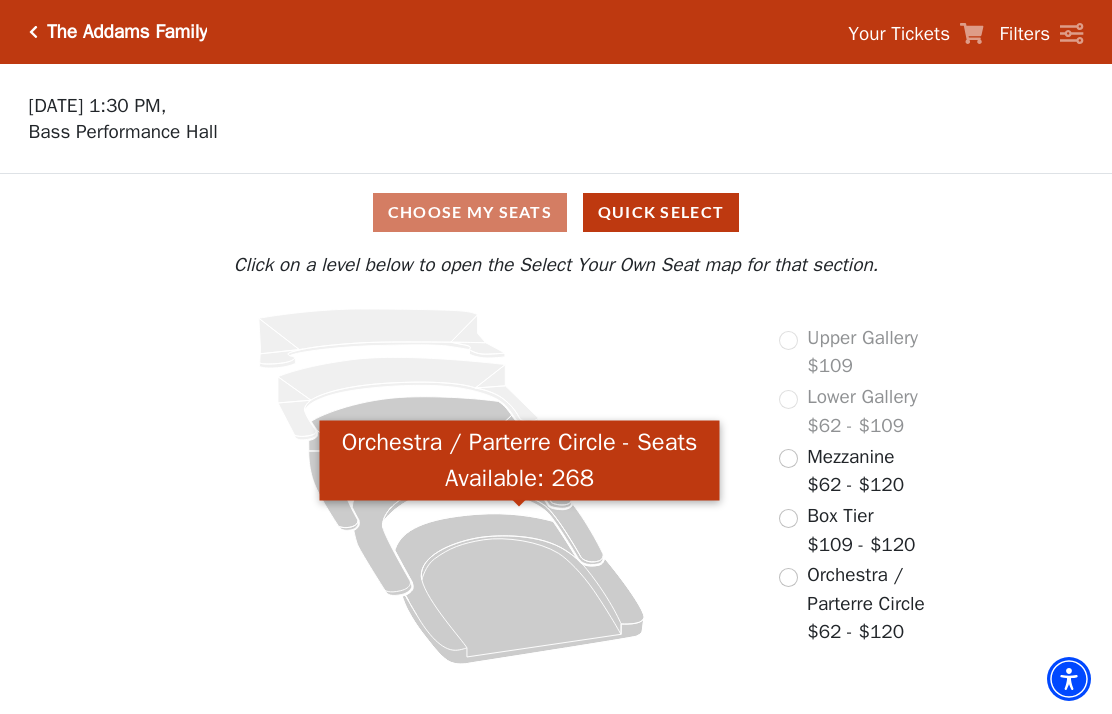 click 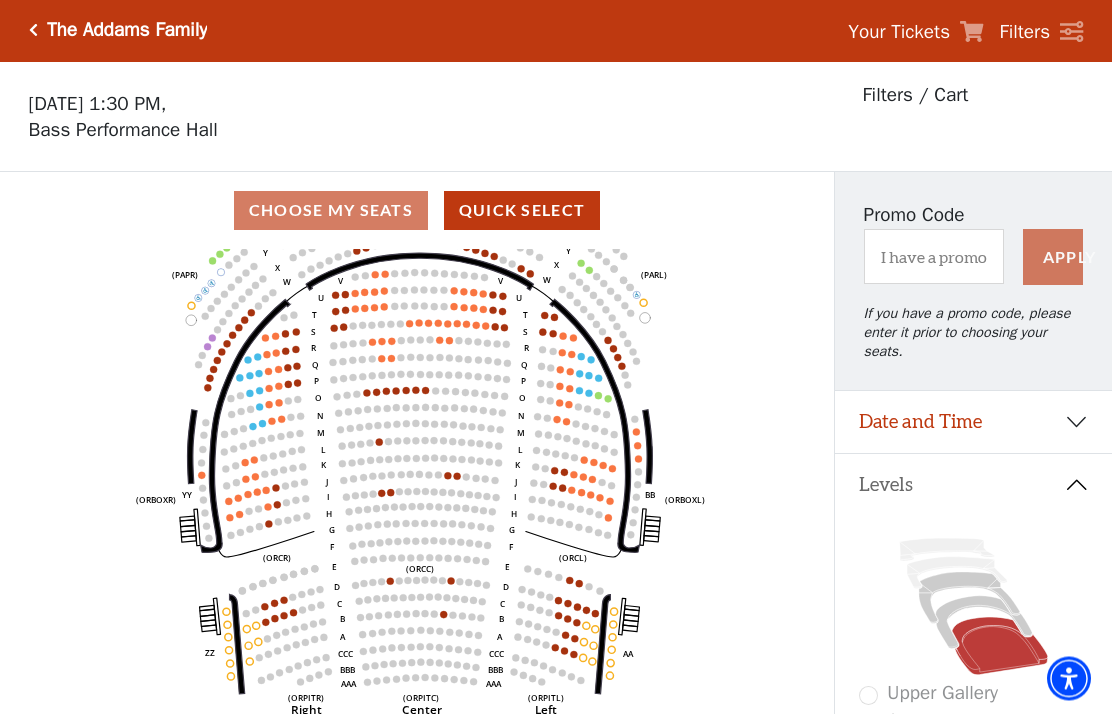 scroll, scrollTop: 0, scrollLeft: 0, axis: both 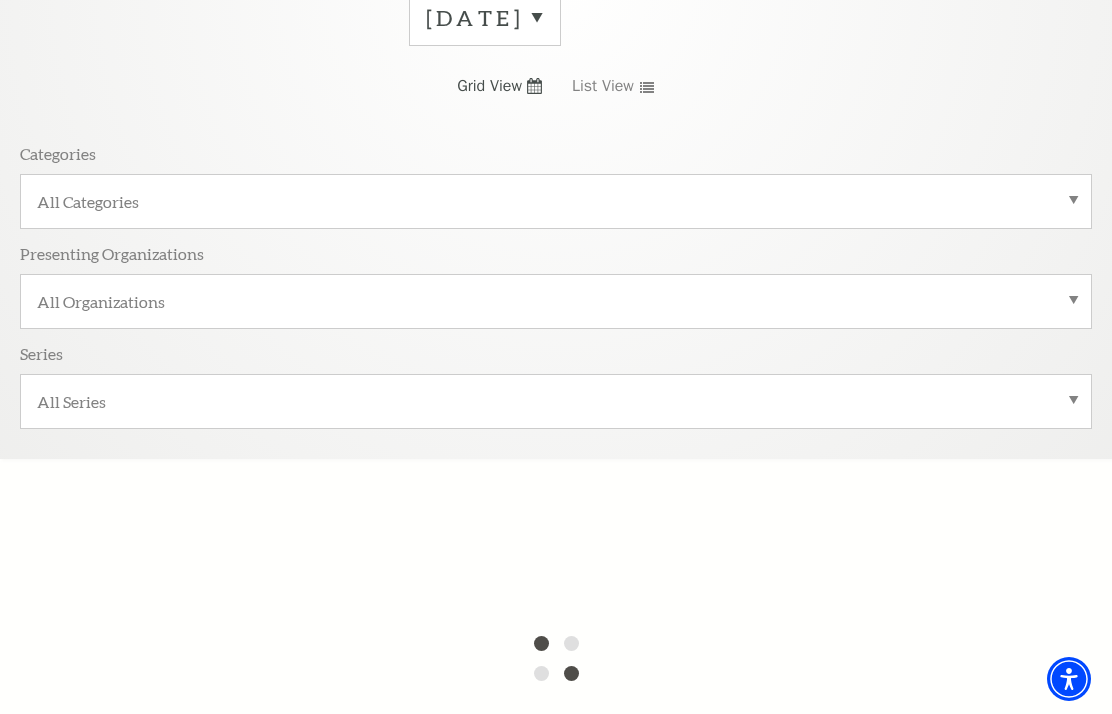 click on "July 2025" at bounding box center [485, 18] 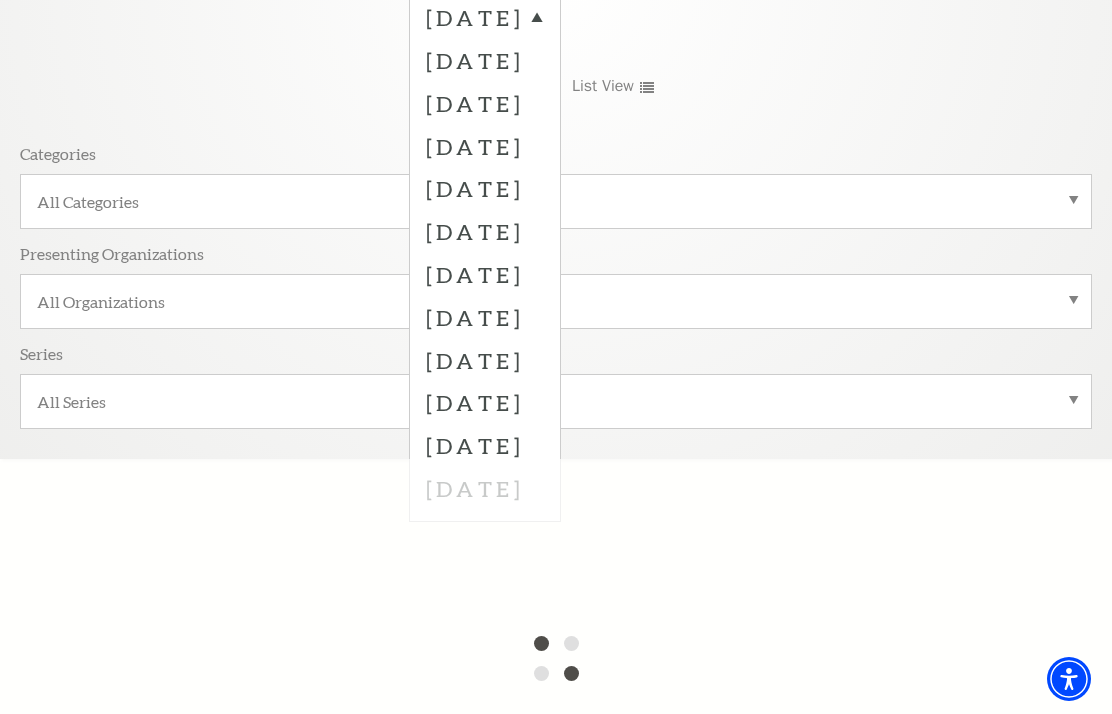click on "November 2025" at bounding box center (485, 188) 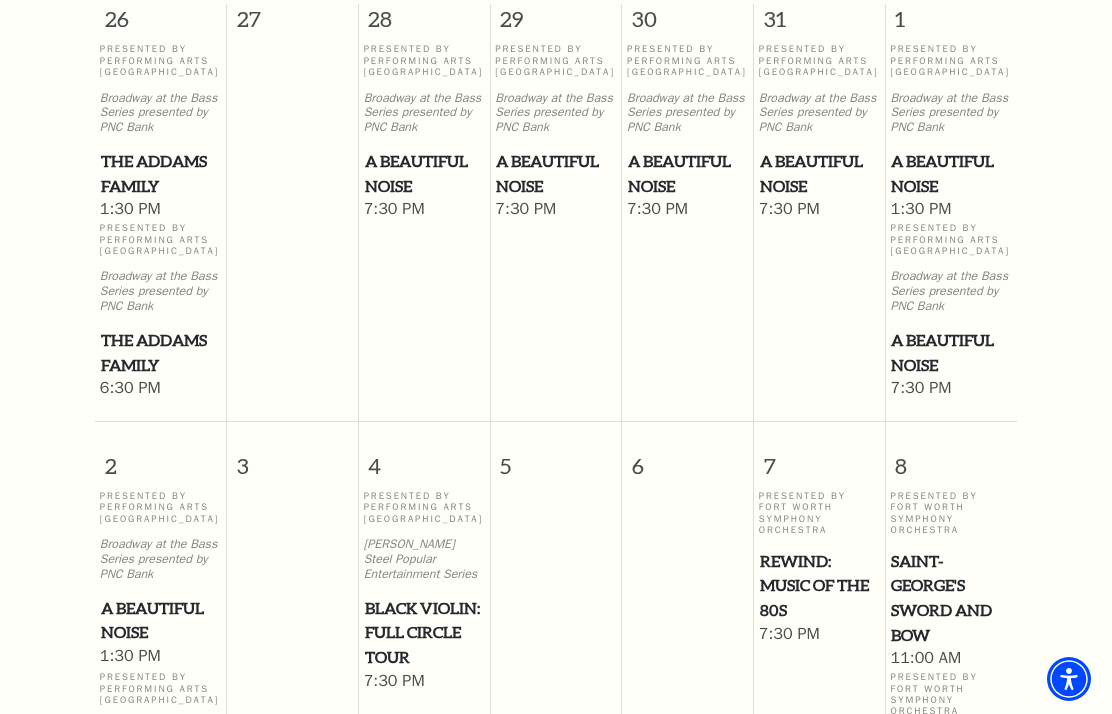 scroll, scrollTop: 944, scrollLeft: 0, axis: vertical 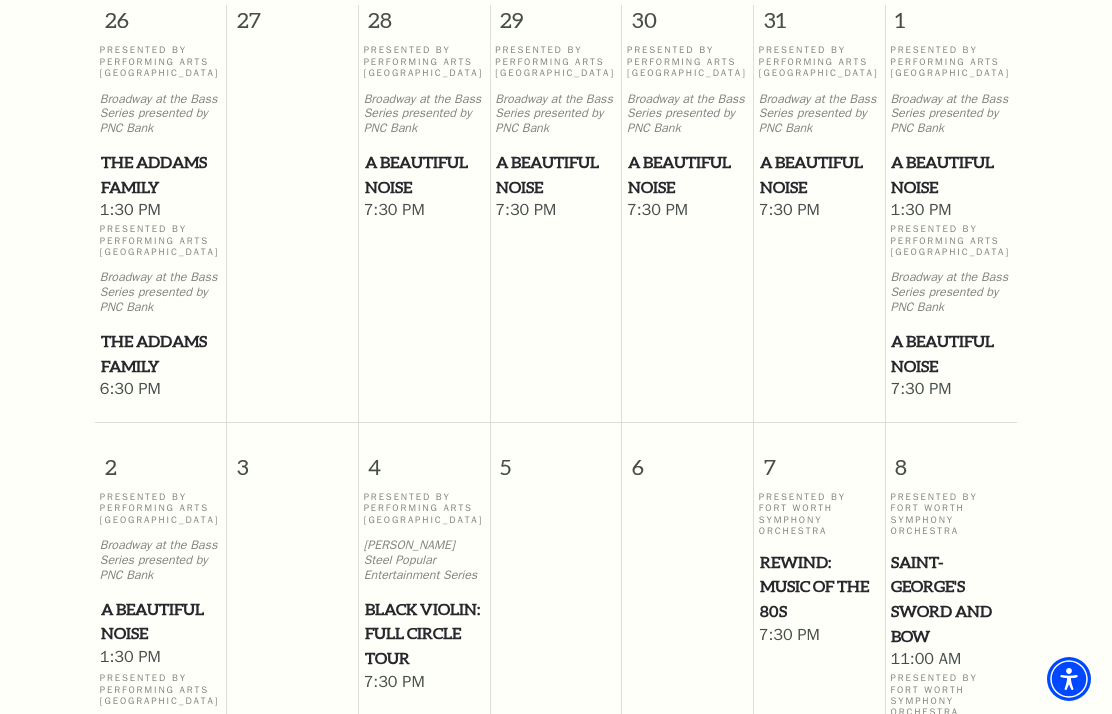 click on "1:30 PM" at bounding box center (951, 211) 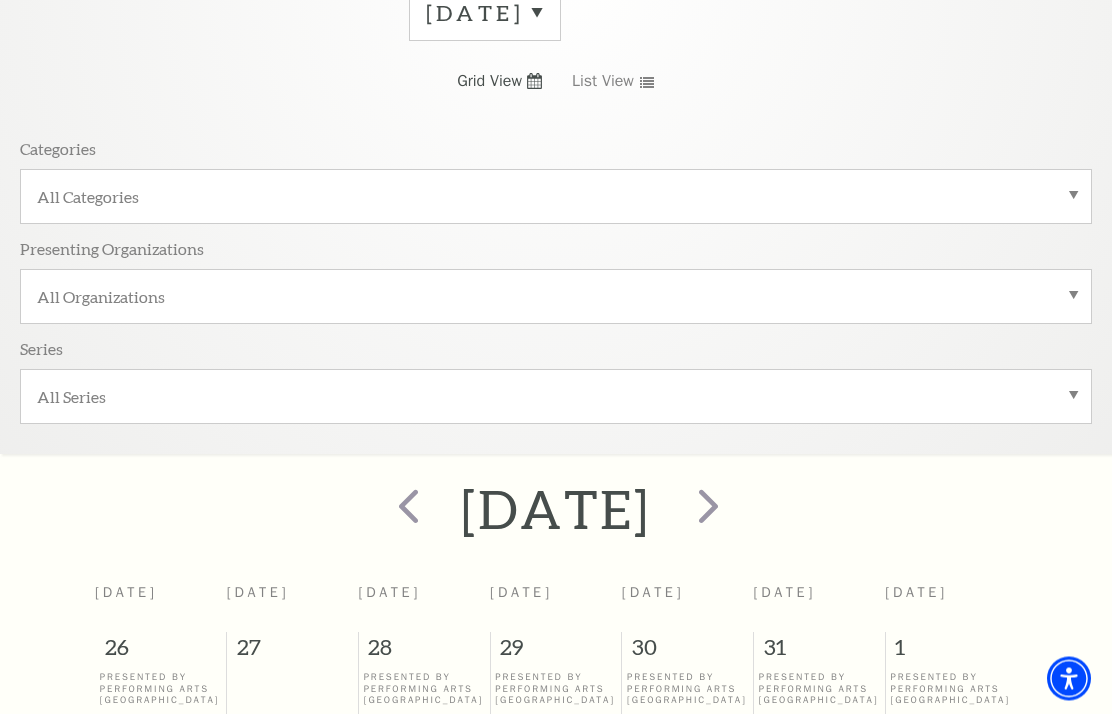 scroll, scrollTop: 0, scrollLeft: 0, axis: both 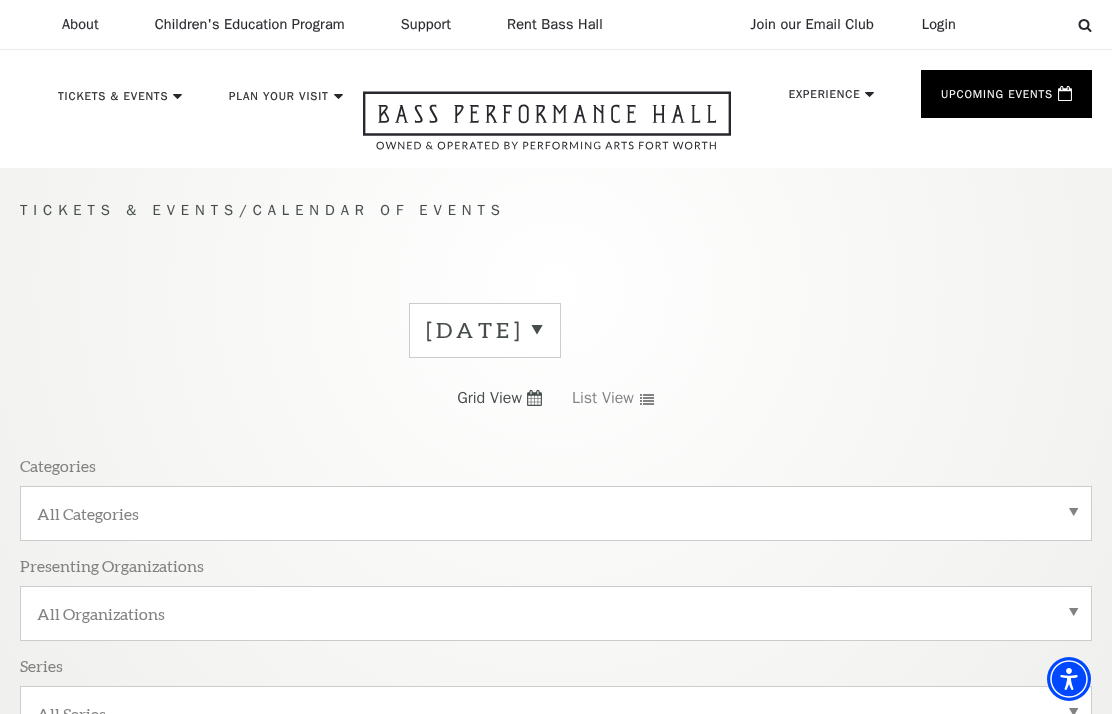 click on "Tickets & Events
Now On Sale
Broadway At The Bass presented by PNC Bank
Irwin Steel Popular Entertainment
The Cliburn
Calendar
Season Tickets
Group Tickets
Mobile Ticketing
Ticket Exchanges
Ticket Guidelines
Lottery Tickets
Gift Certificates
Broadway At The Bass
Experience the best of touring Broadway in a world-class venue.
View Events
Season Ticket Benefits" at bounding box center [556, 109] 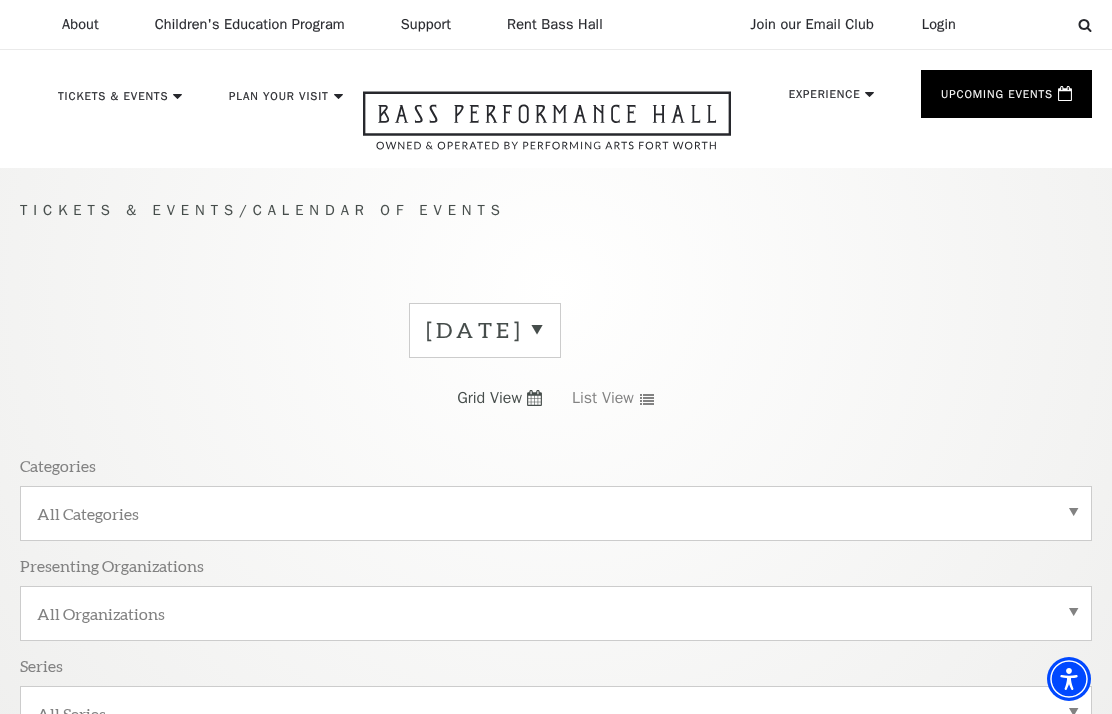 click on "View Events" at bounding box center (400, 551) 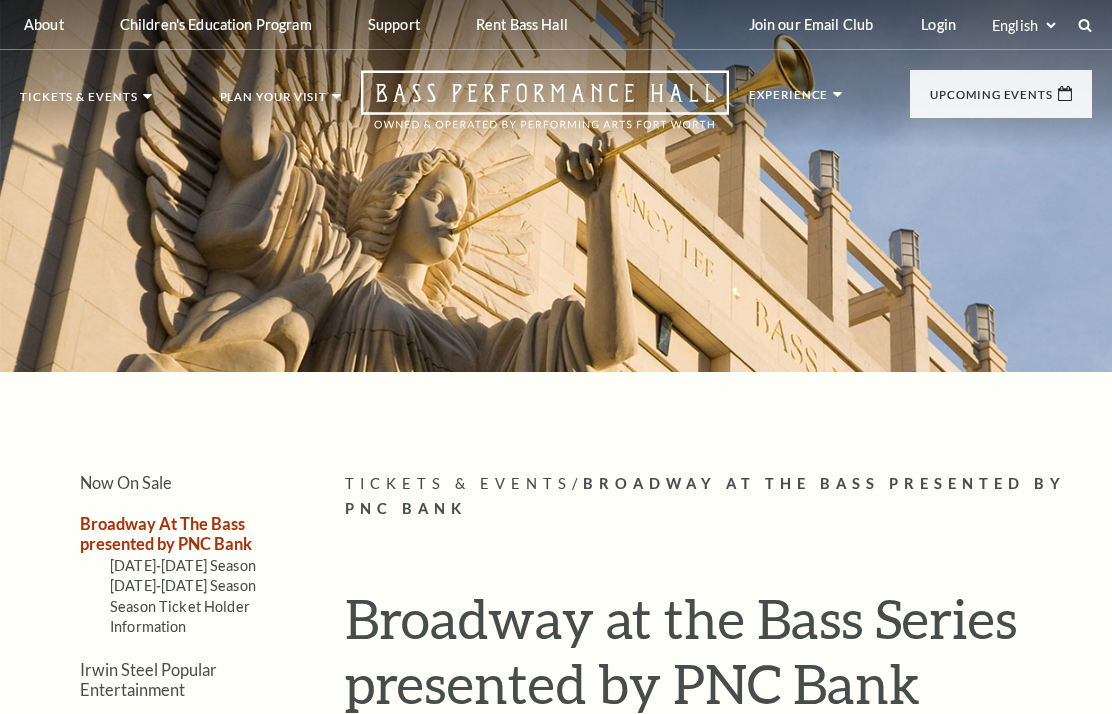 scroll, scrollTop: 0, scrollLeft: 0, axis: both 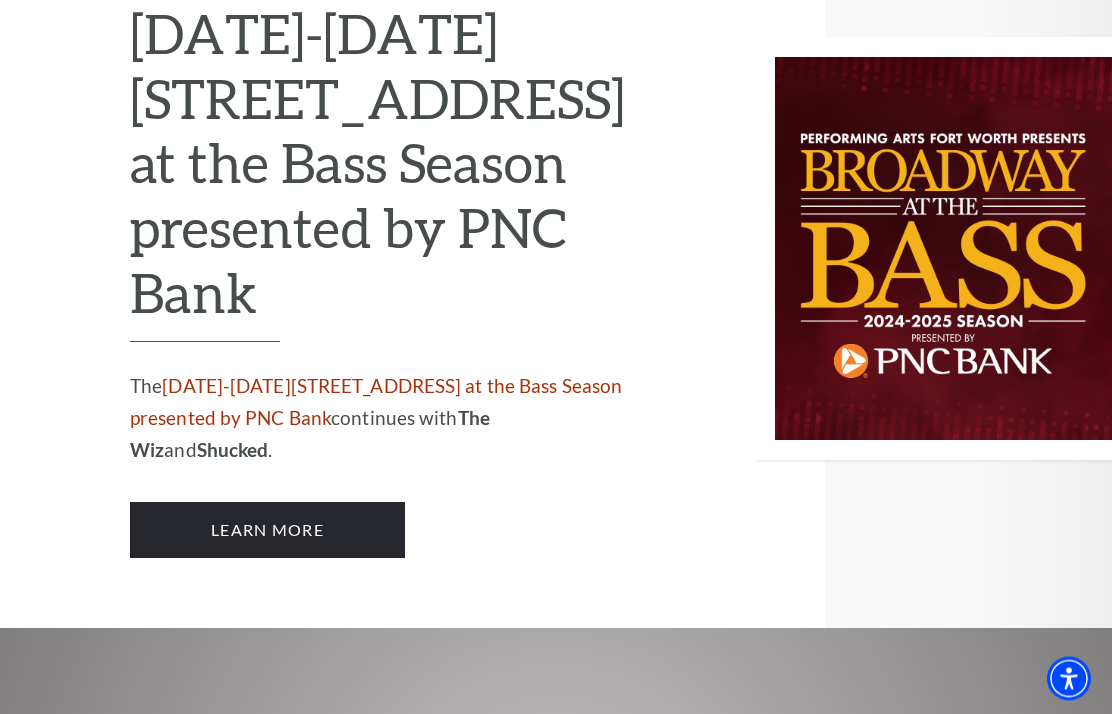 click on "Learn More" at bounding box center (267, 531) 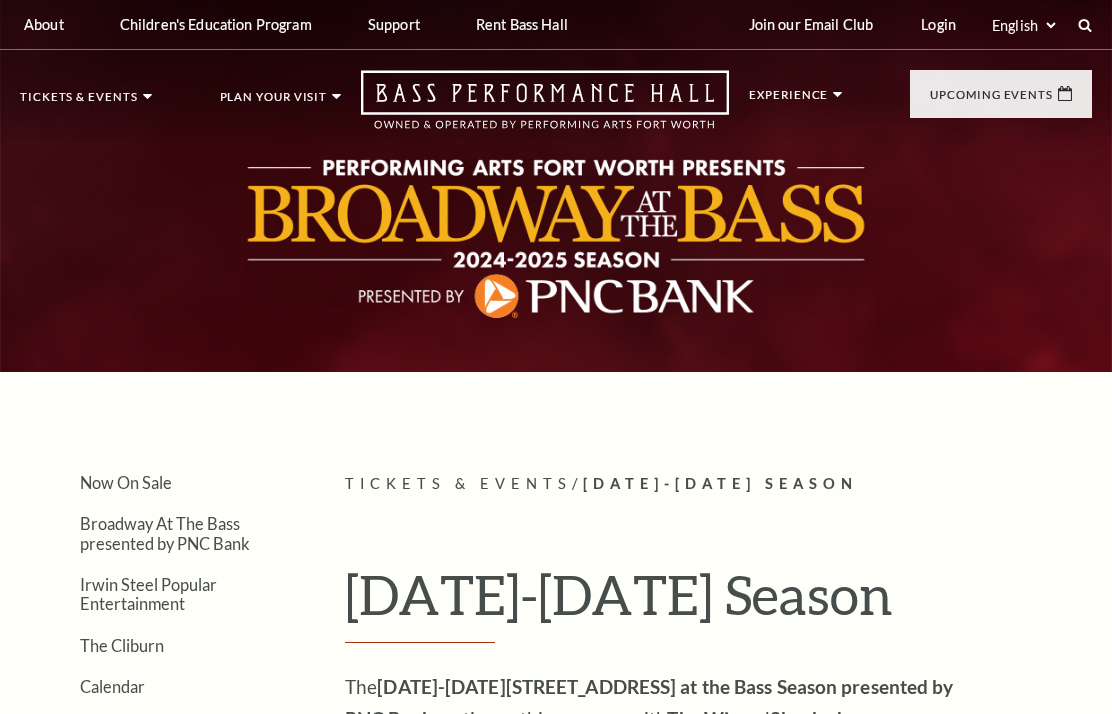 scroll, scrollTop: 0, scrollLeft: 0, axis: both 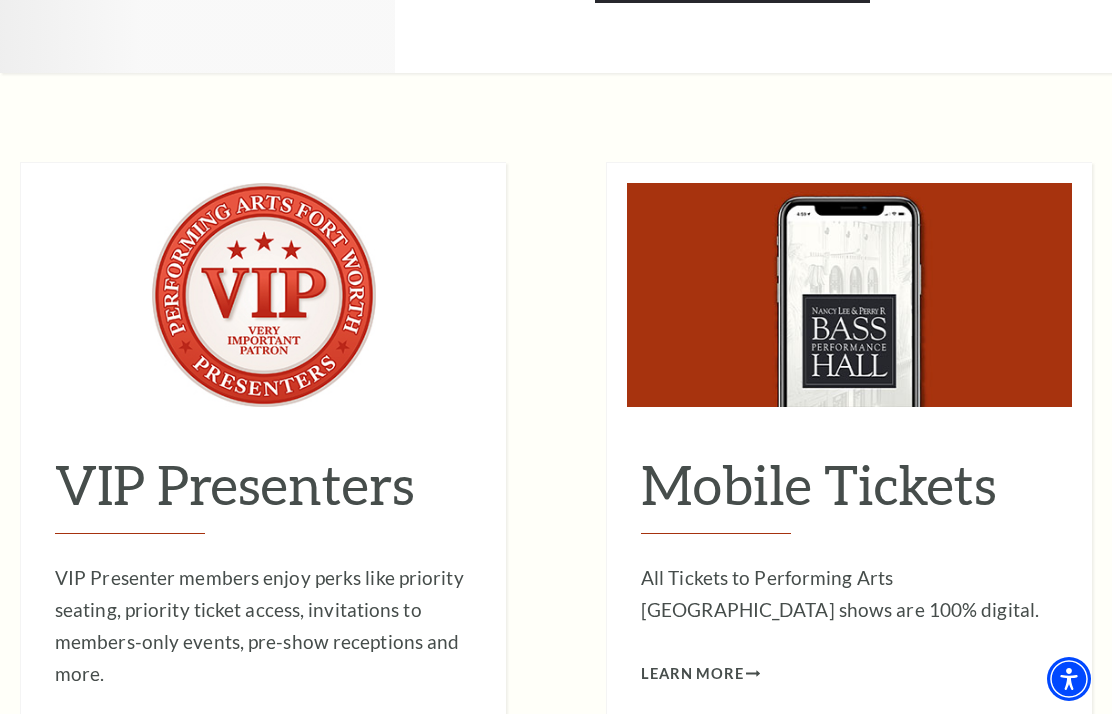 click on "Learn More" at bounding box center [692, 674] 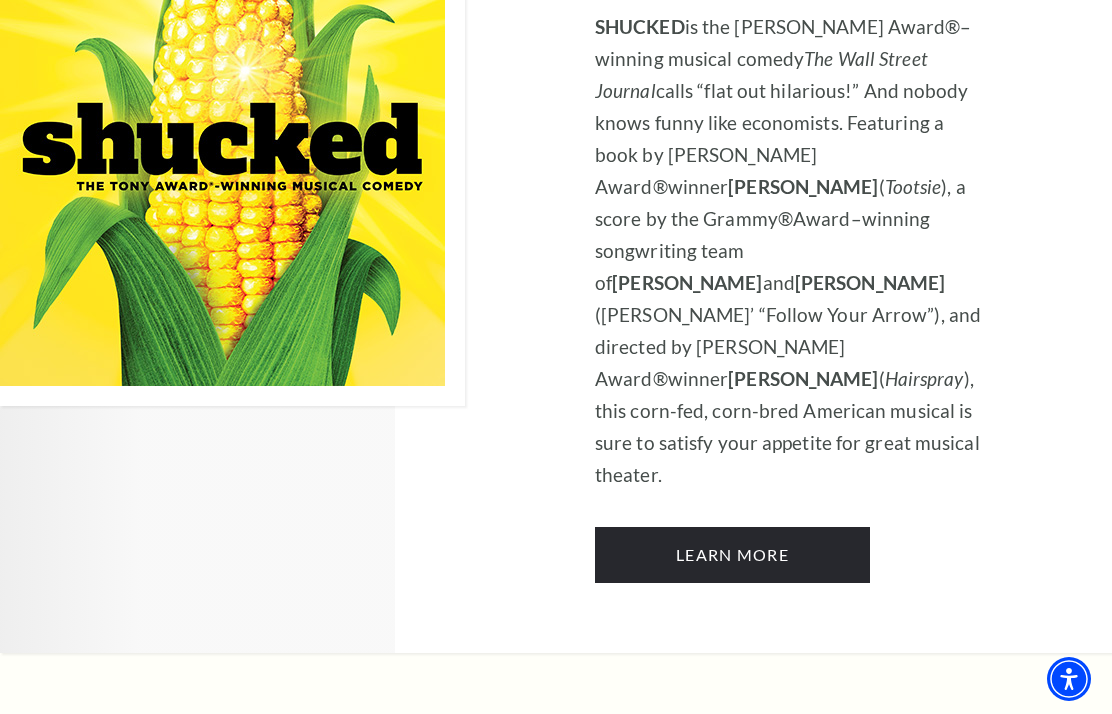 scroll, scrollTop: 2420, scrollLeft: 0, axis: vertical 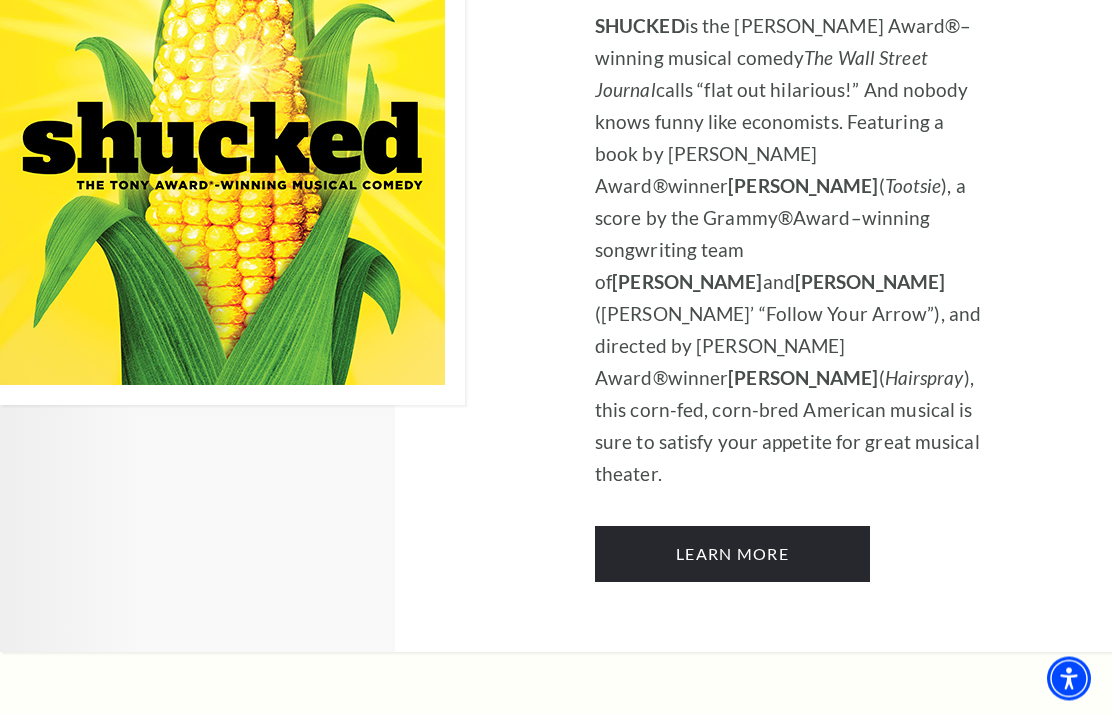 click on "Learn More" at bounding box center [732, 555] 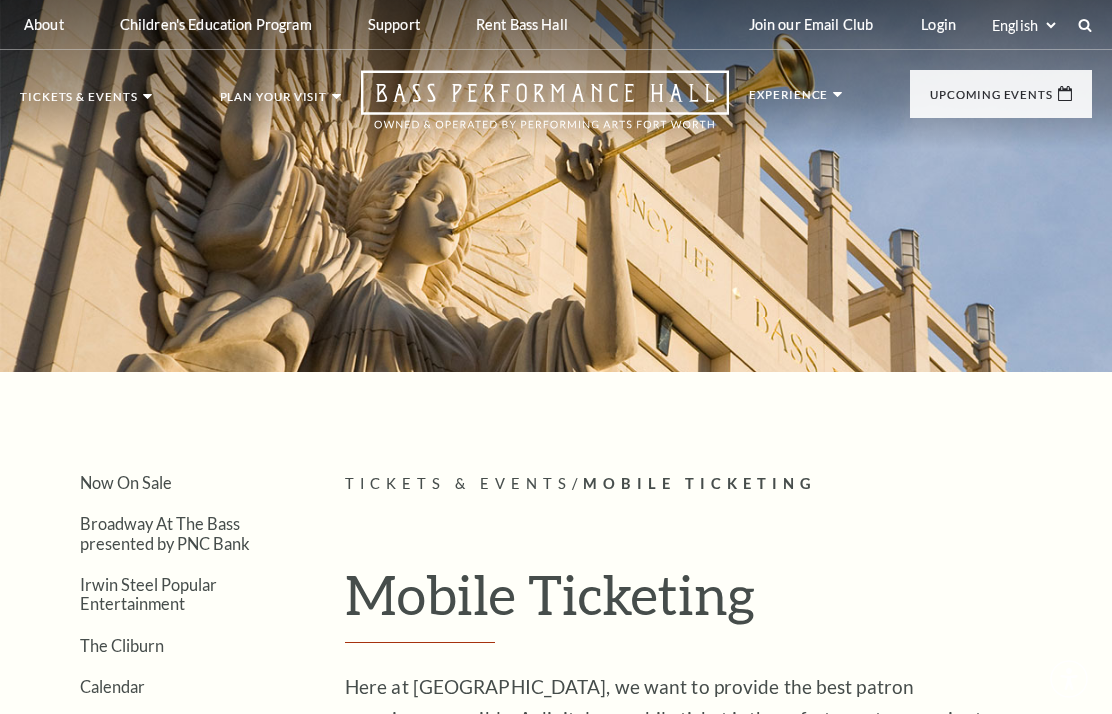 scroll, scrollTop: 0, scrollLeft: 0, axis: both 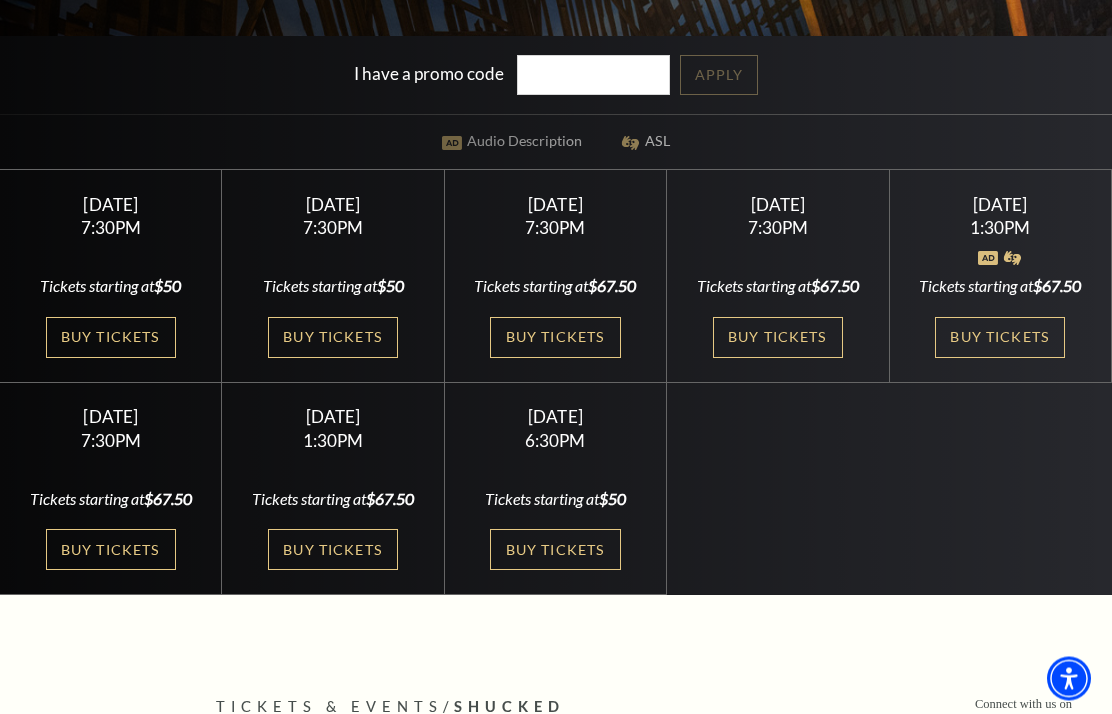 click on "Buy Tickets" at bounding box center [1000, 338] 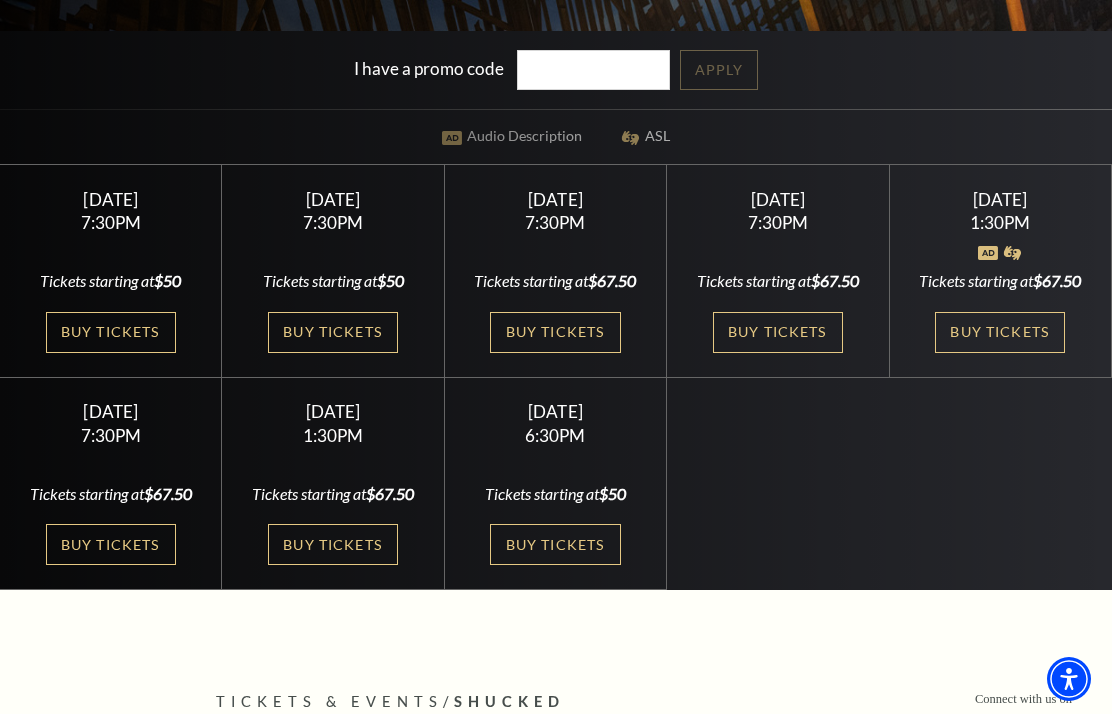 scroll, scrollTop: 519, scrollLeft: 0, axis: vertical 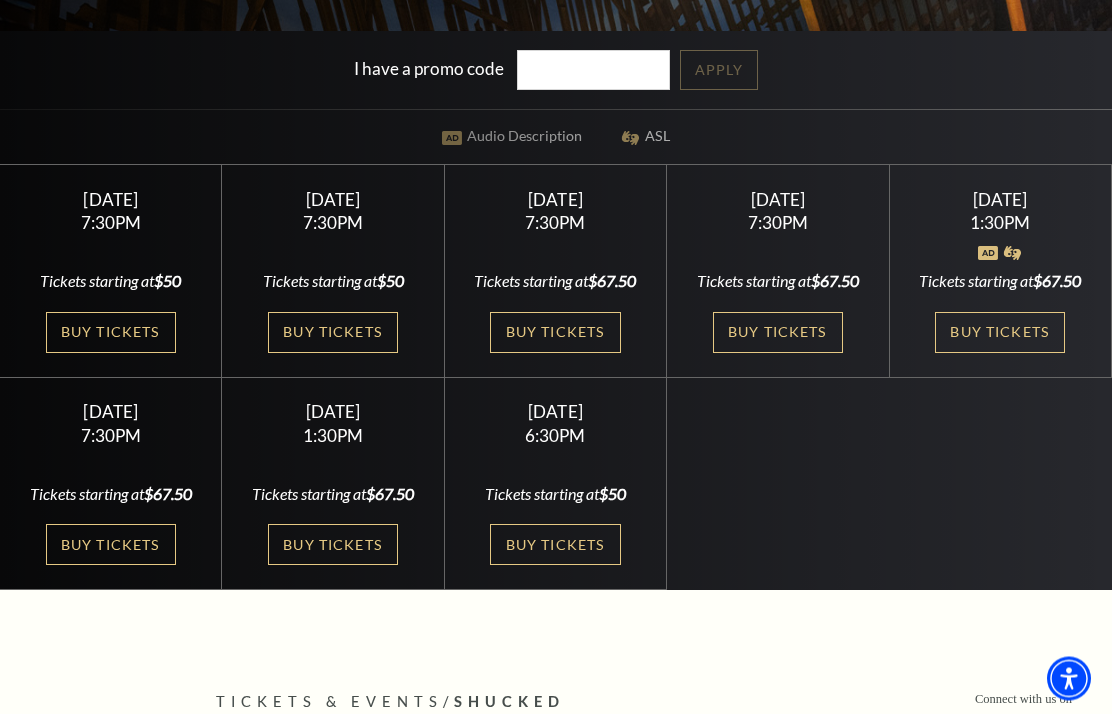 click on "Buy Tickets" at bounding box center (555, 545) 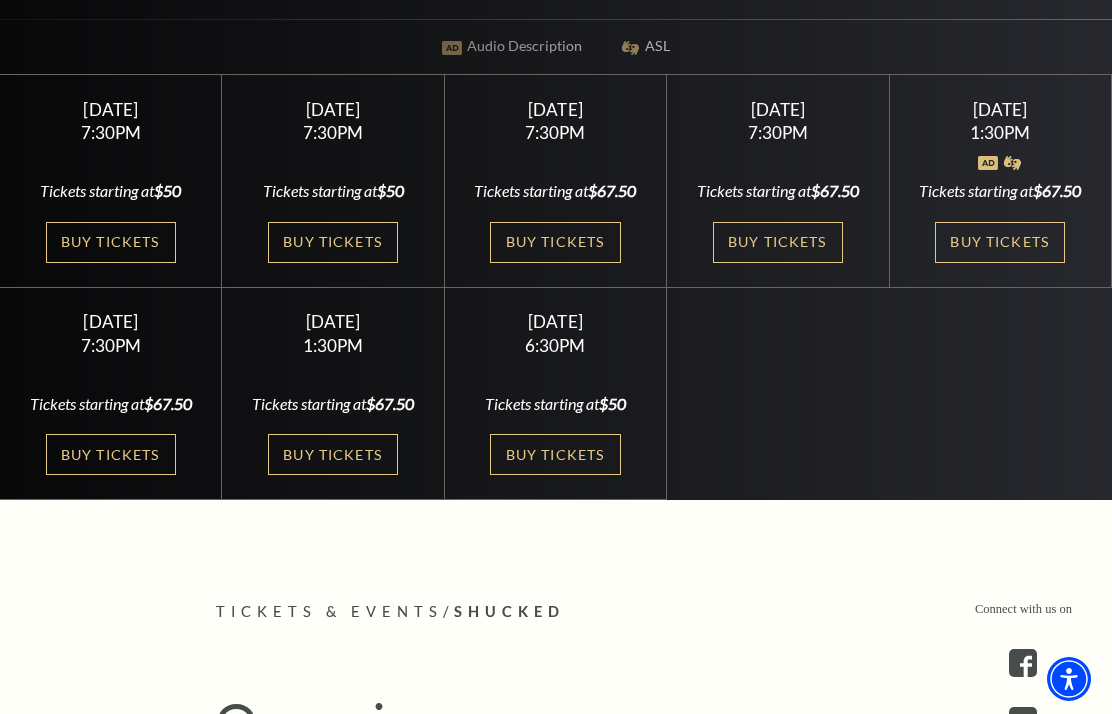 scroll, scrollTop: 609, scrollLeft: 0, axis: vertical 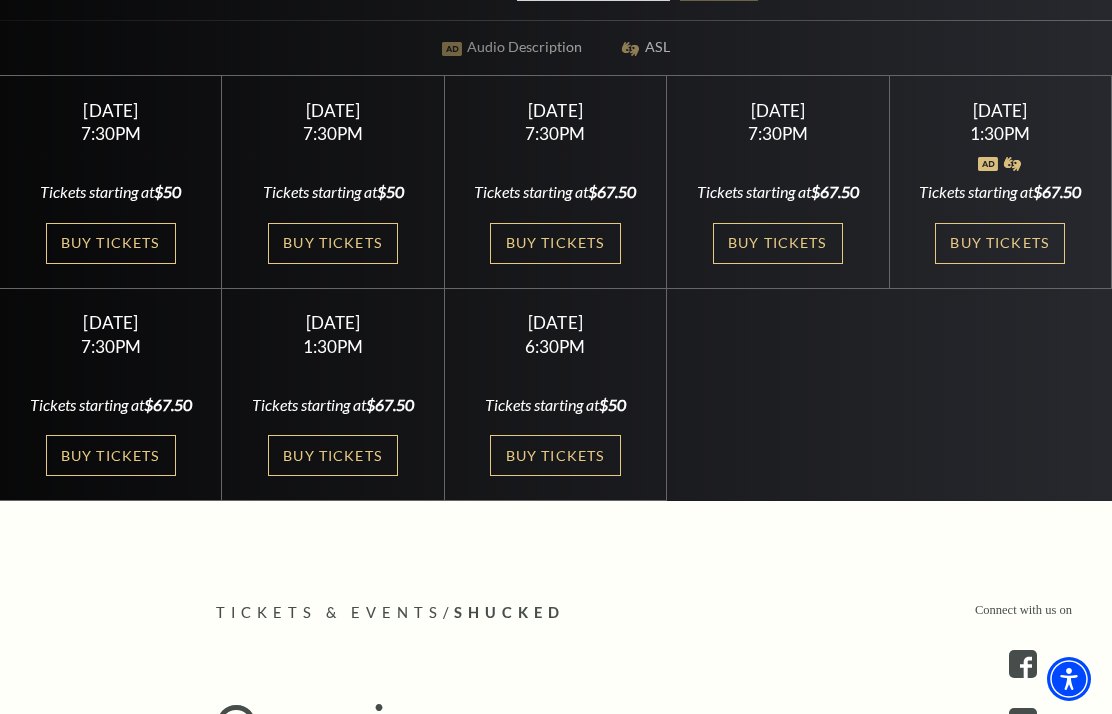 click on "Buy Tickets" at bounding box center (111, 455) 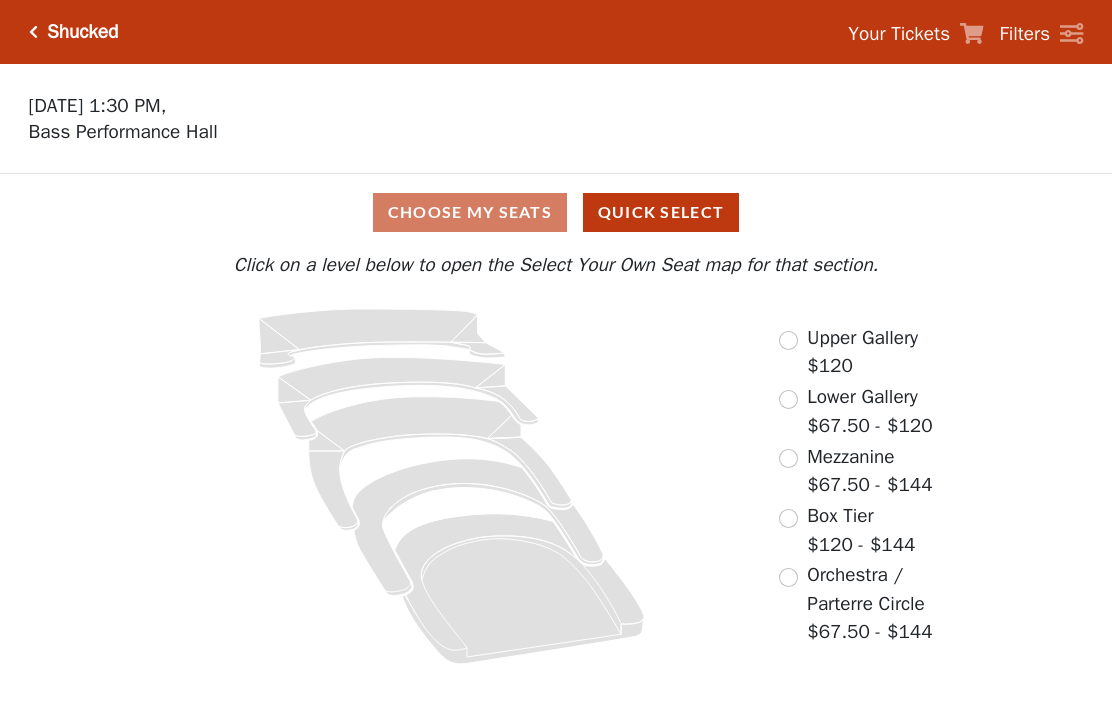 scroll, scrollTop: 0, scrollLeft: 0, axis: both 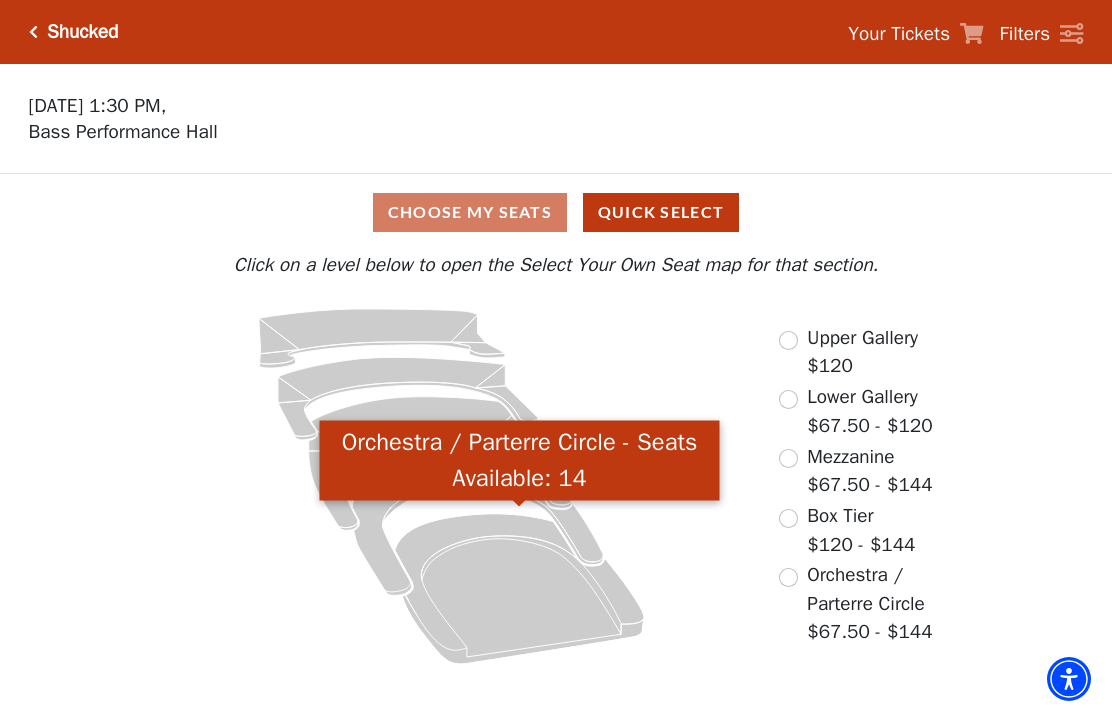 click 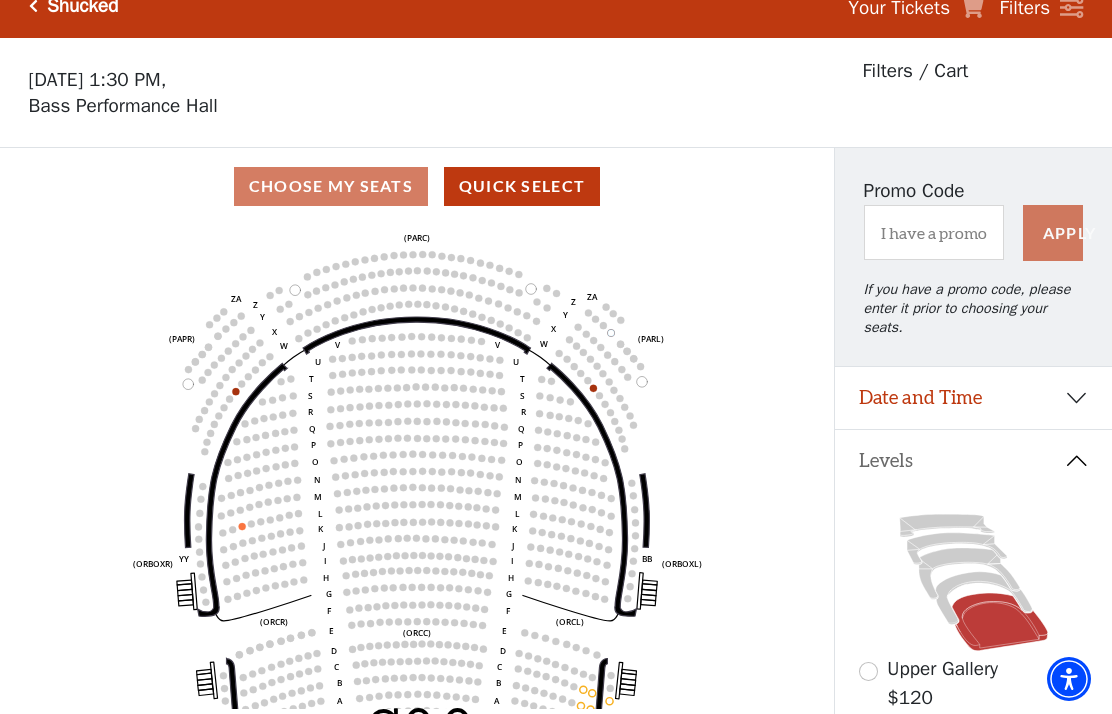 scroll, scrollTop: 93, scrollLeft: 0, axis: vertical 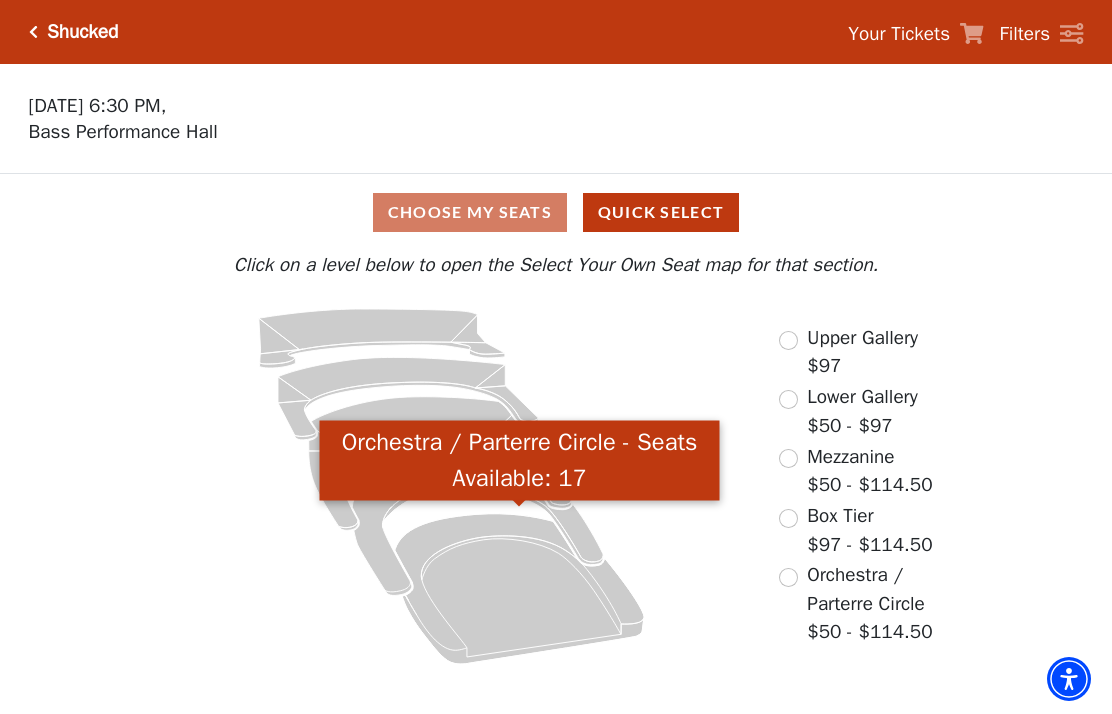 click 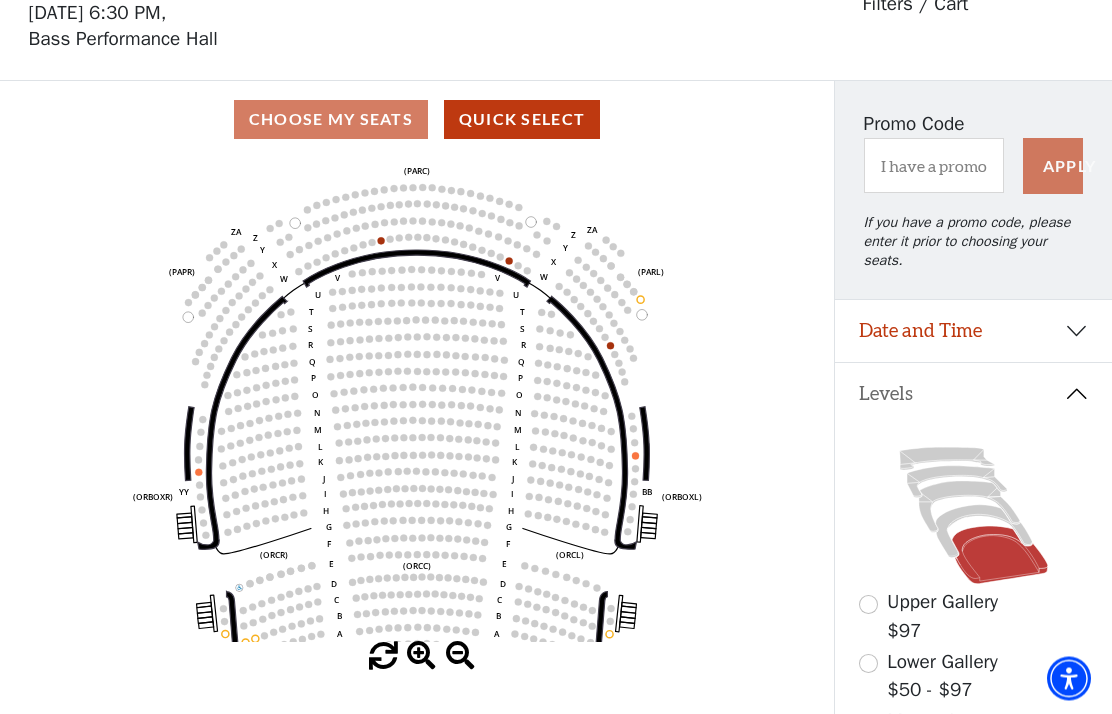 scroll, scrollTop: 93, scrollLeft: 0, axis: vertical 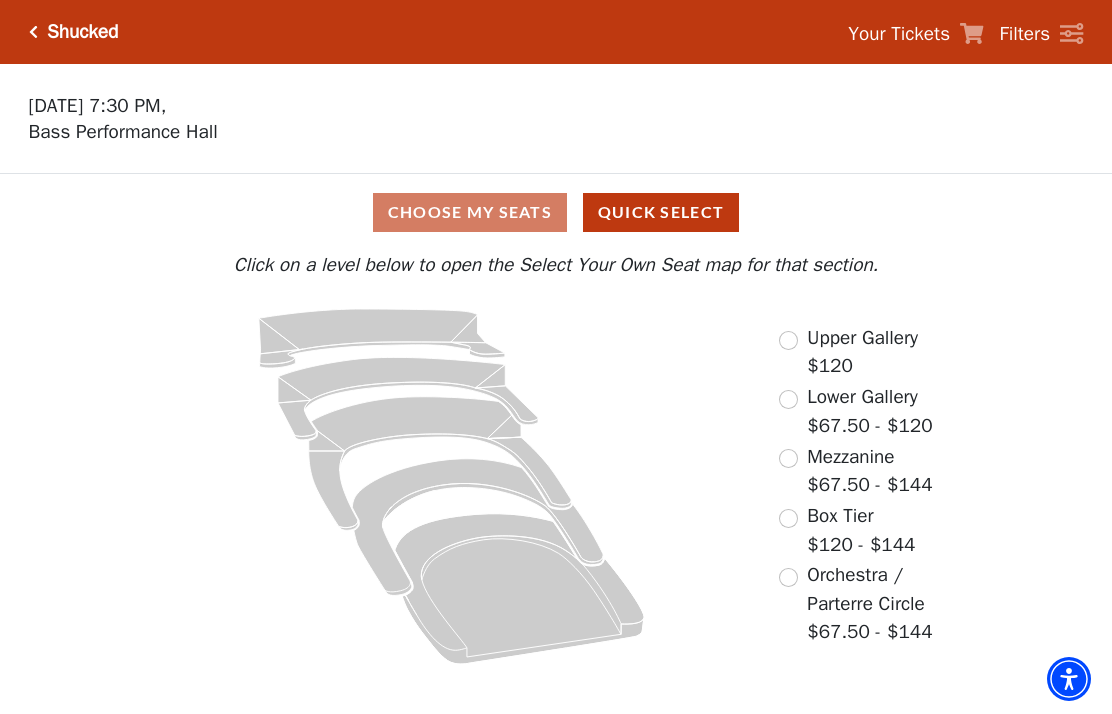 click 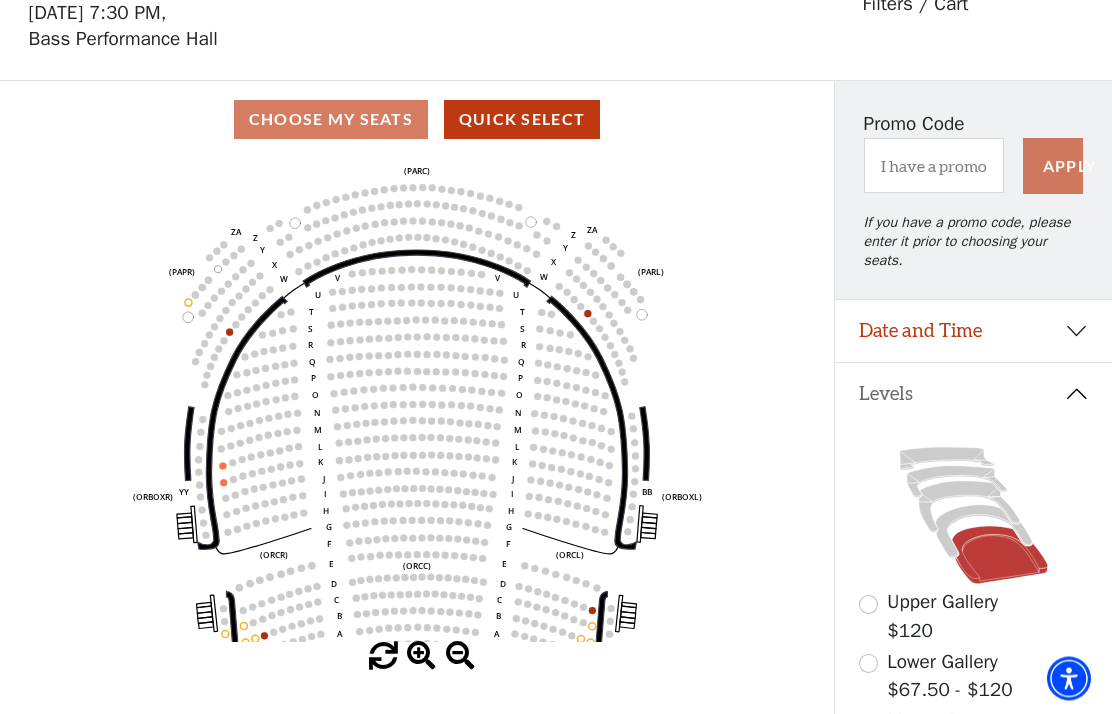 scroll, scrollTop: 93, scrollLeft: 0, axis: vertical 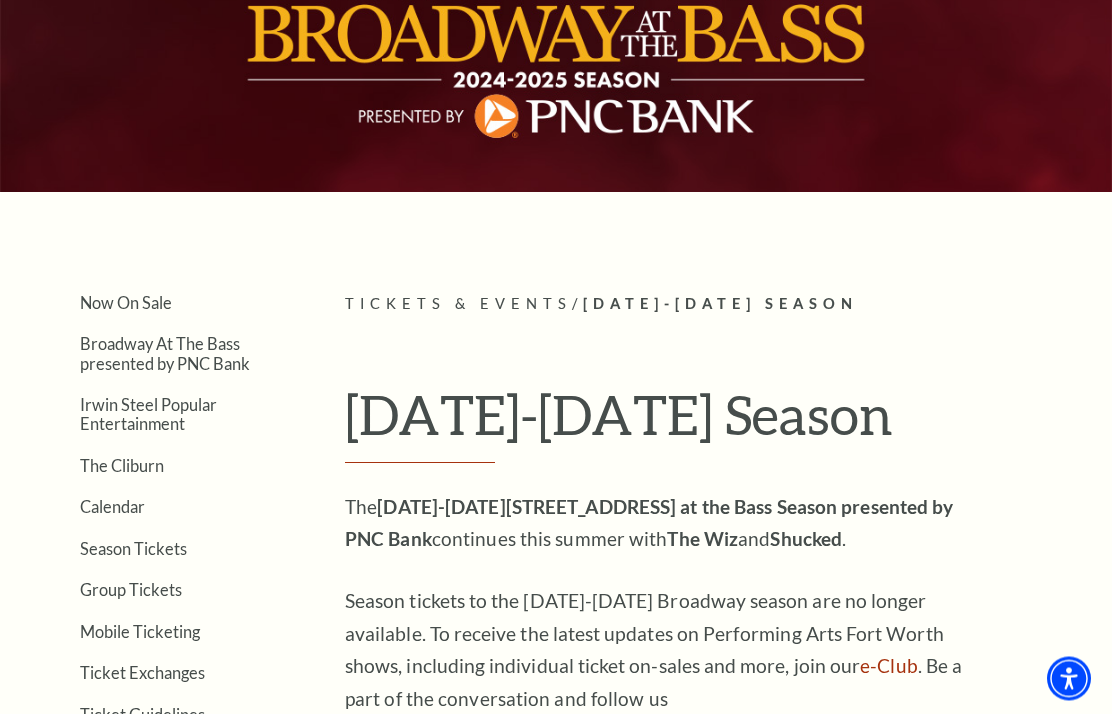 click on "View Full Calendar" at bounding box center [556, 471] 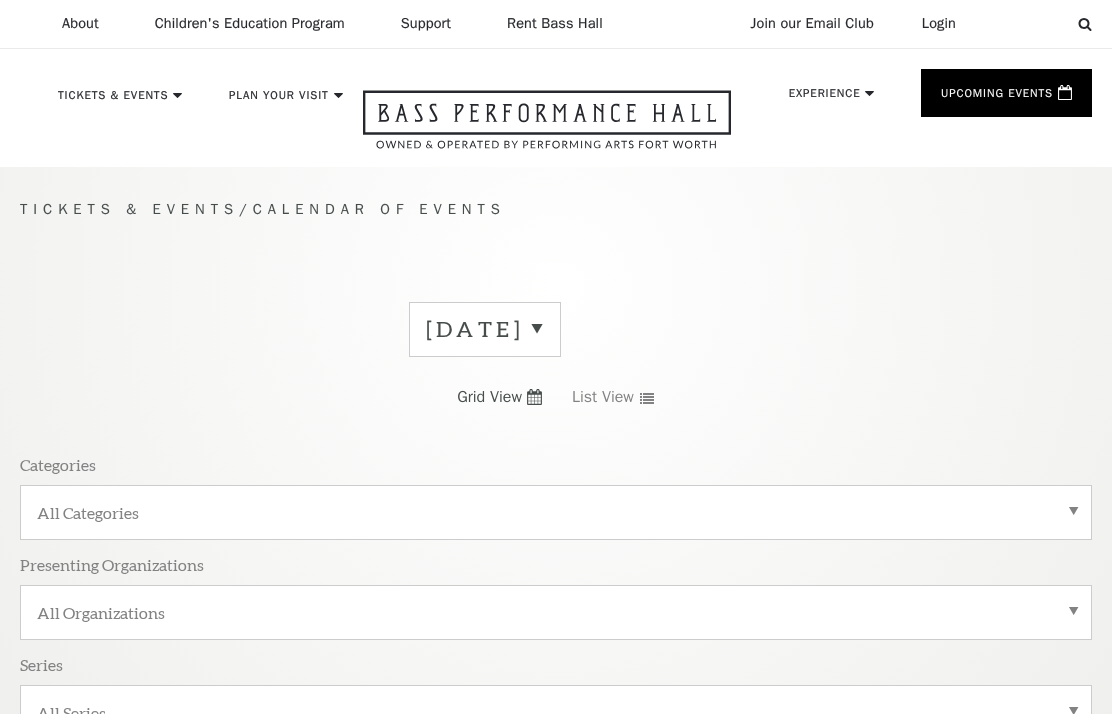 scroll, scrollTop: 43, scrollLeft: 0, axis: vertical 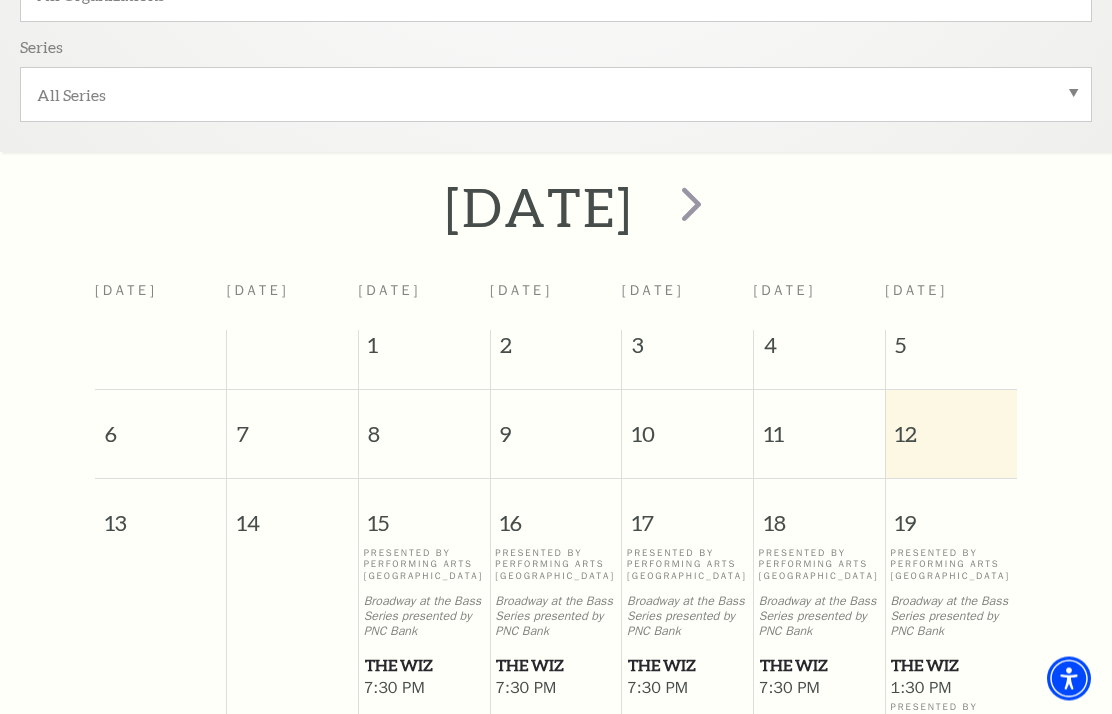 click at bounding box center [691, 204] 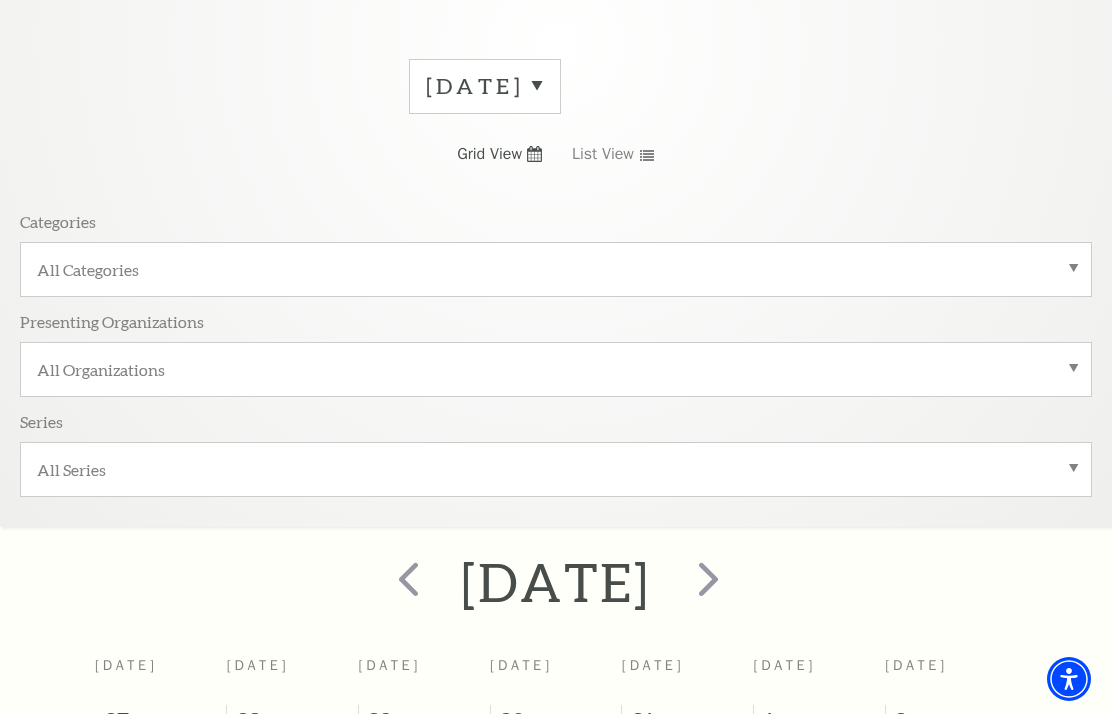 scroll, scrollTop: 168, scrollLeft: 0, axis: vertical 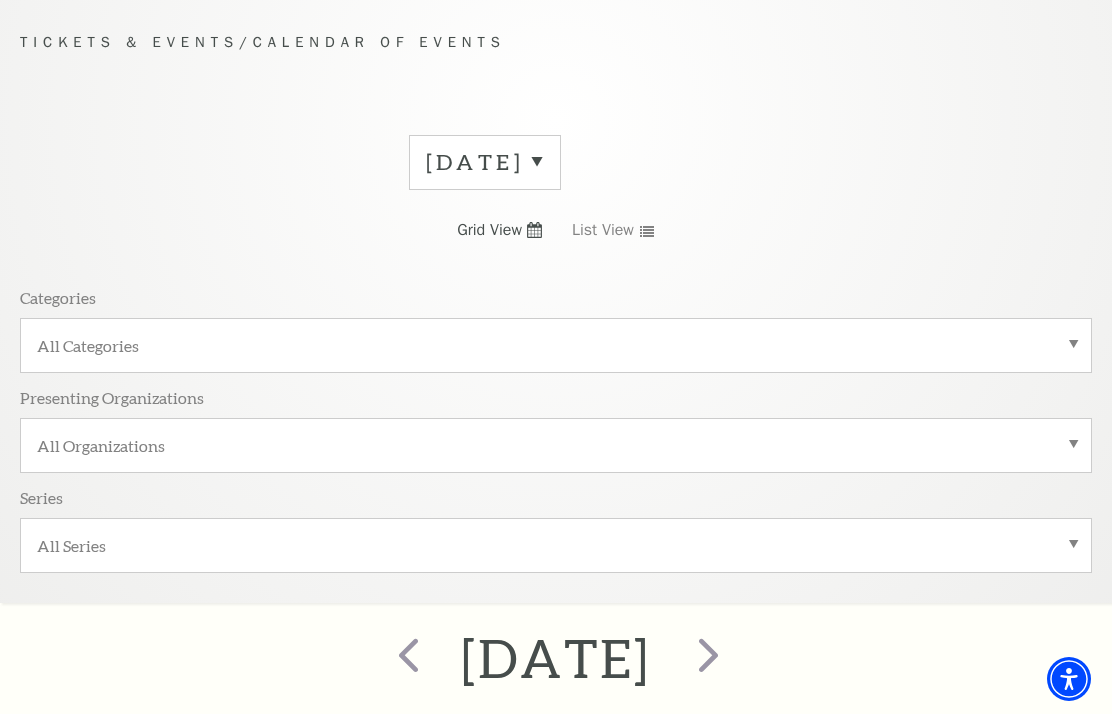click at bounding box center [708, 654] 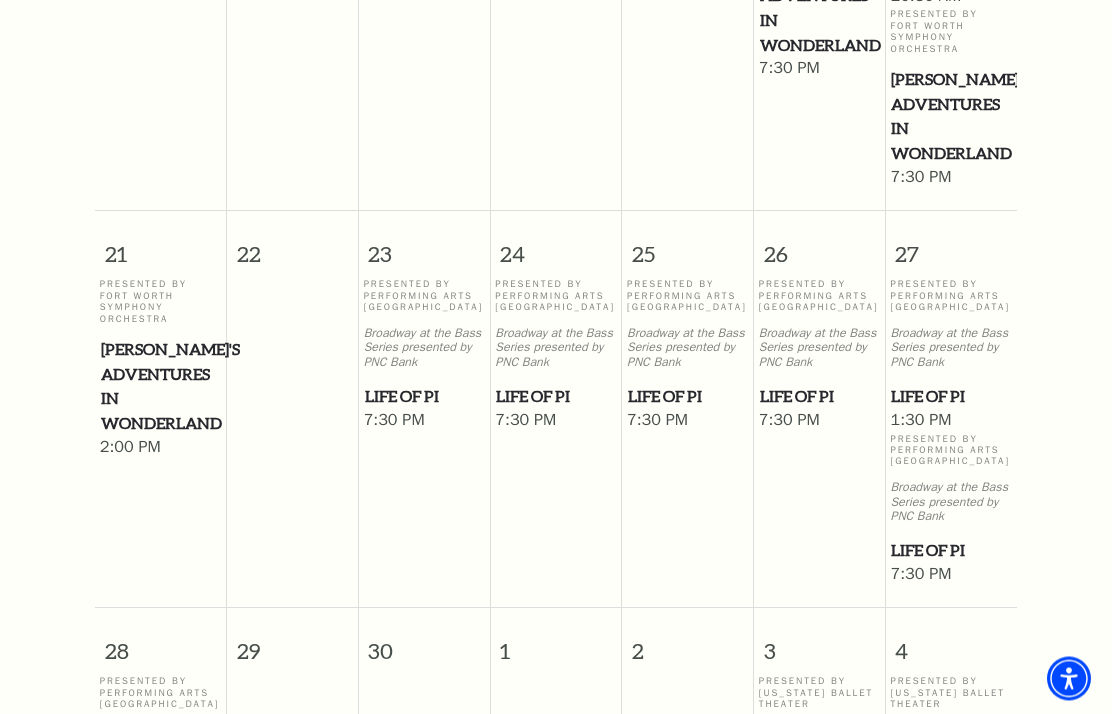 scroll, scrollTop: 1680, scrollLeft: 0, axis: vertical 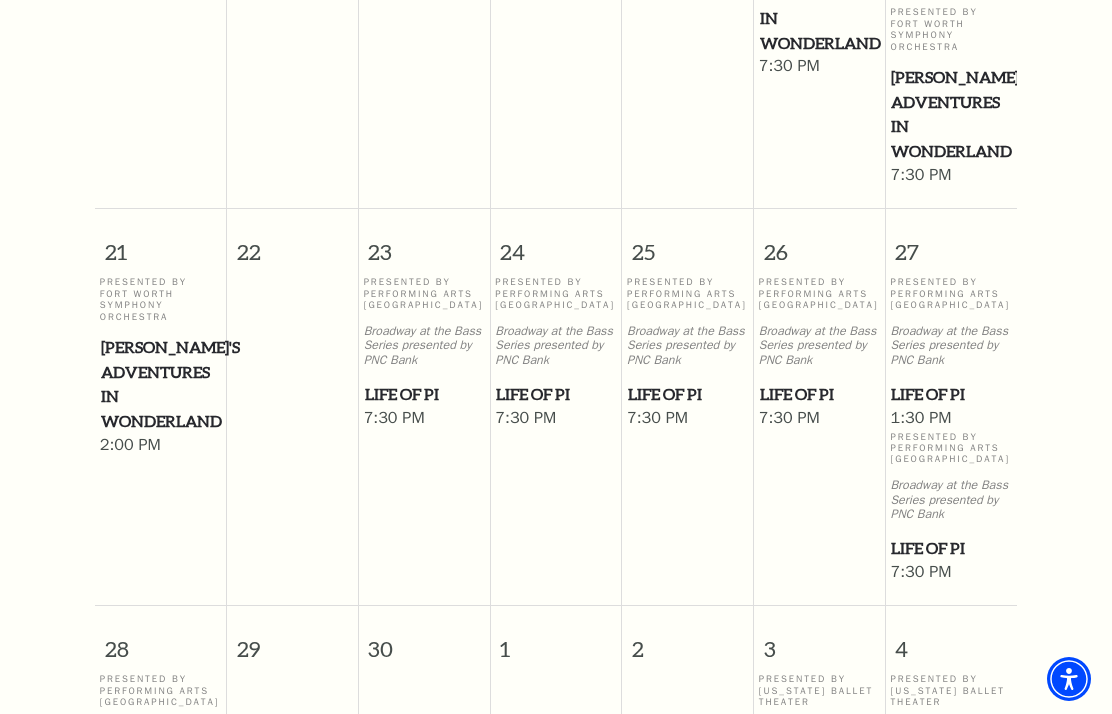 click on "Life of Pi" at bounding box center (951, 394) 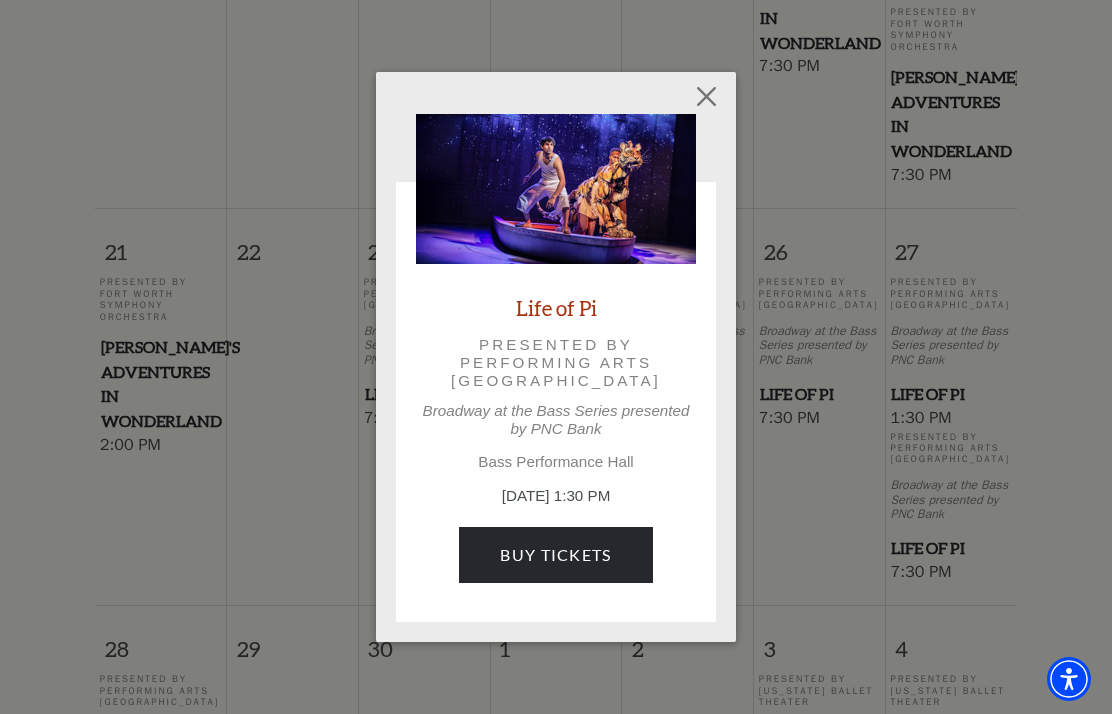click at bounding box center [707, 96] 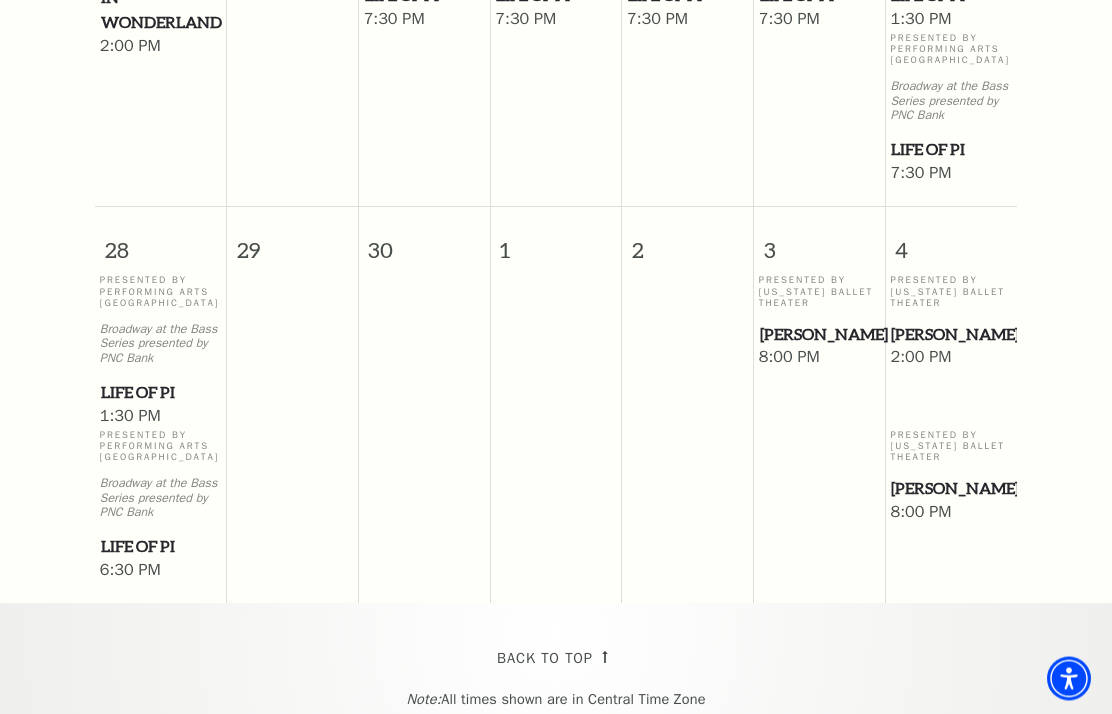 scroll, scrollTop: 2079, scrollLeft: 0, axis: vertical 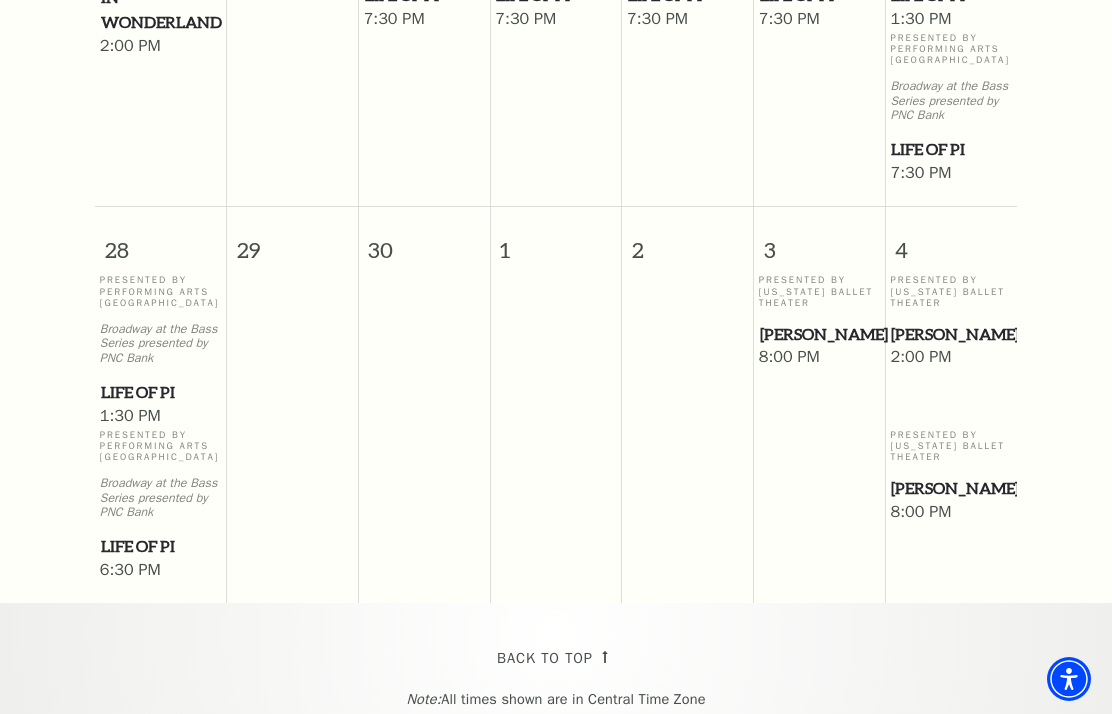 click on "1:30 PM" at bounding box center [161, 417] 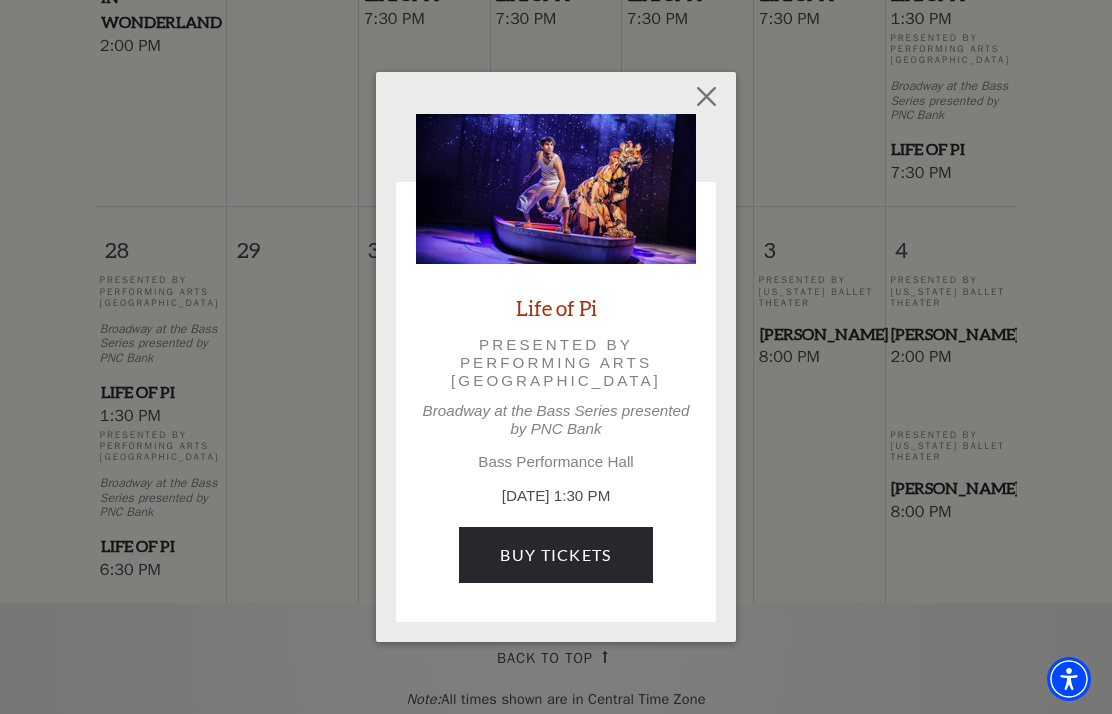 click at bounding box center [707, 96] 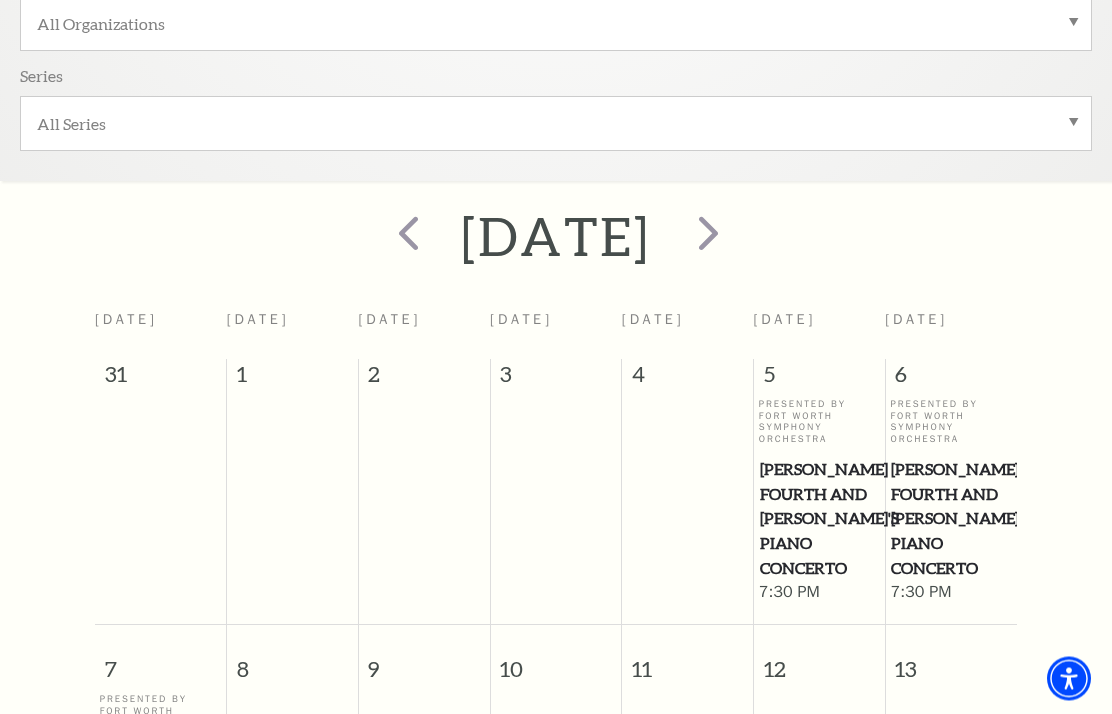 scroll, scrollTop: 528, scrollLeft: 0, axis: vertical 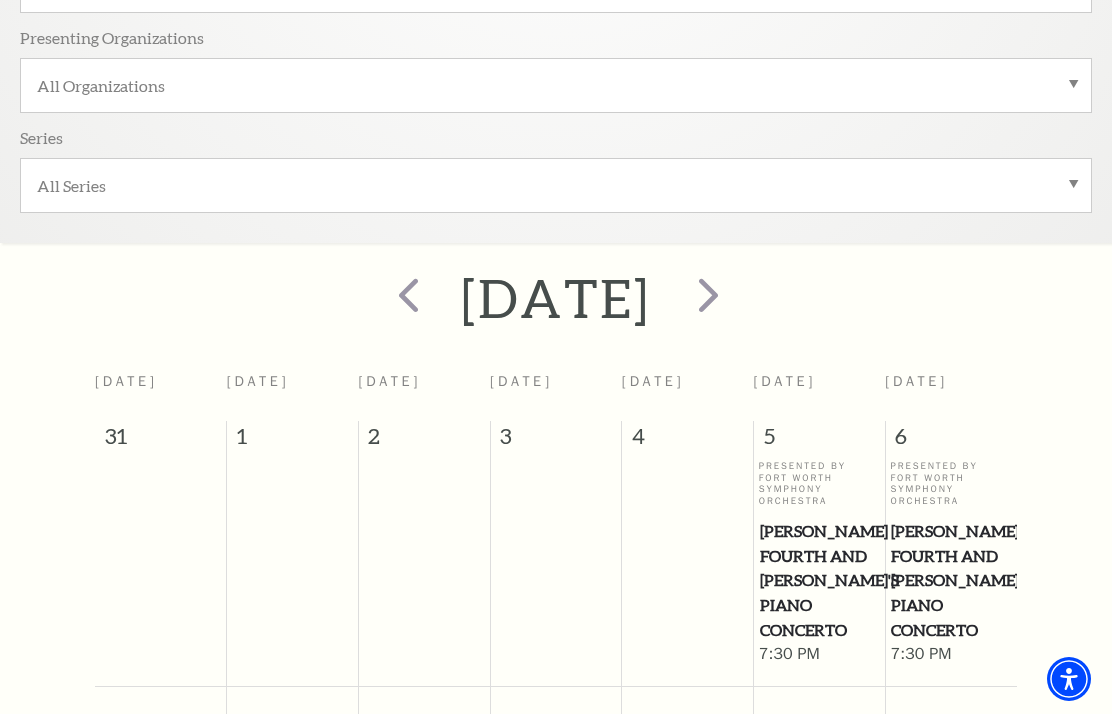 click at bounding box center [708, 294] 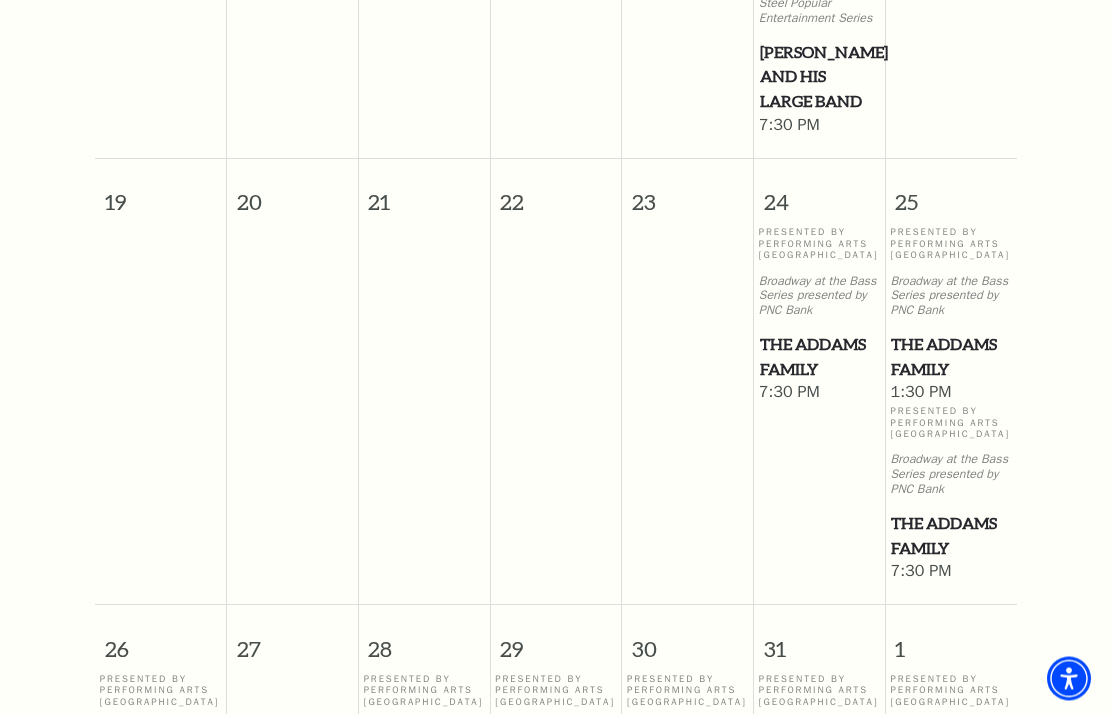scroll, scrollTop: 1662, scrollLeft: 0, axis: vertical 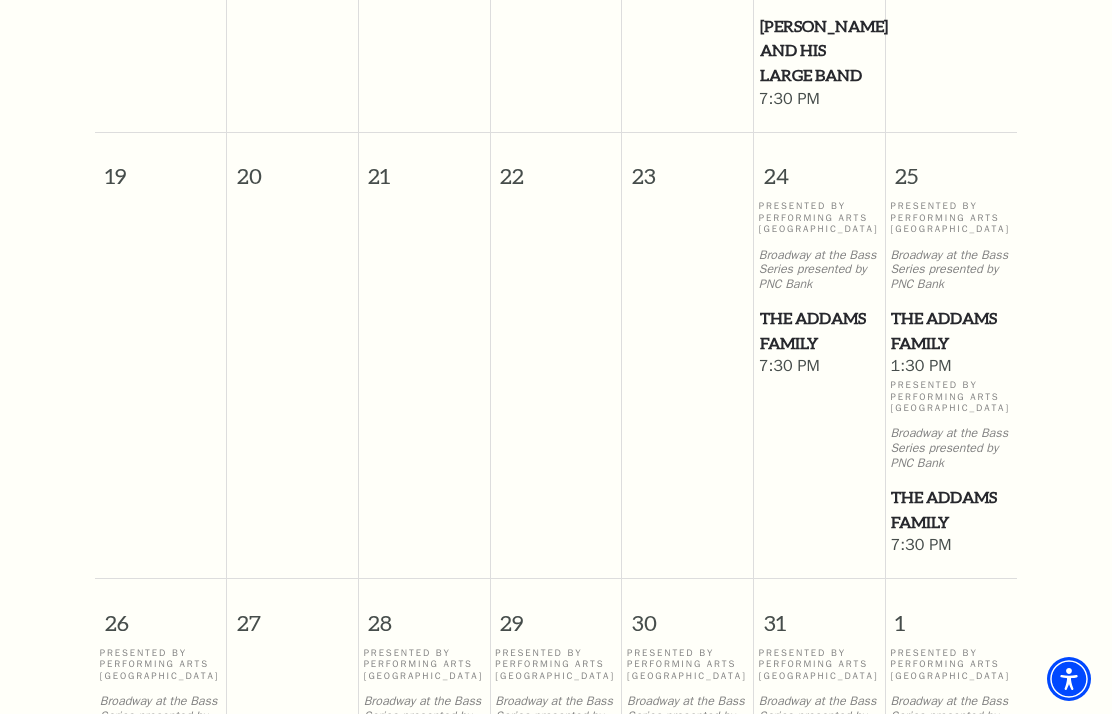 click on "The Addams Family" at bounding box center [951, 330] 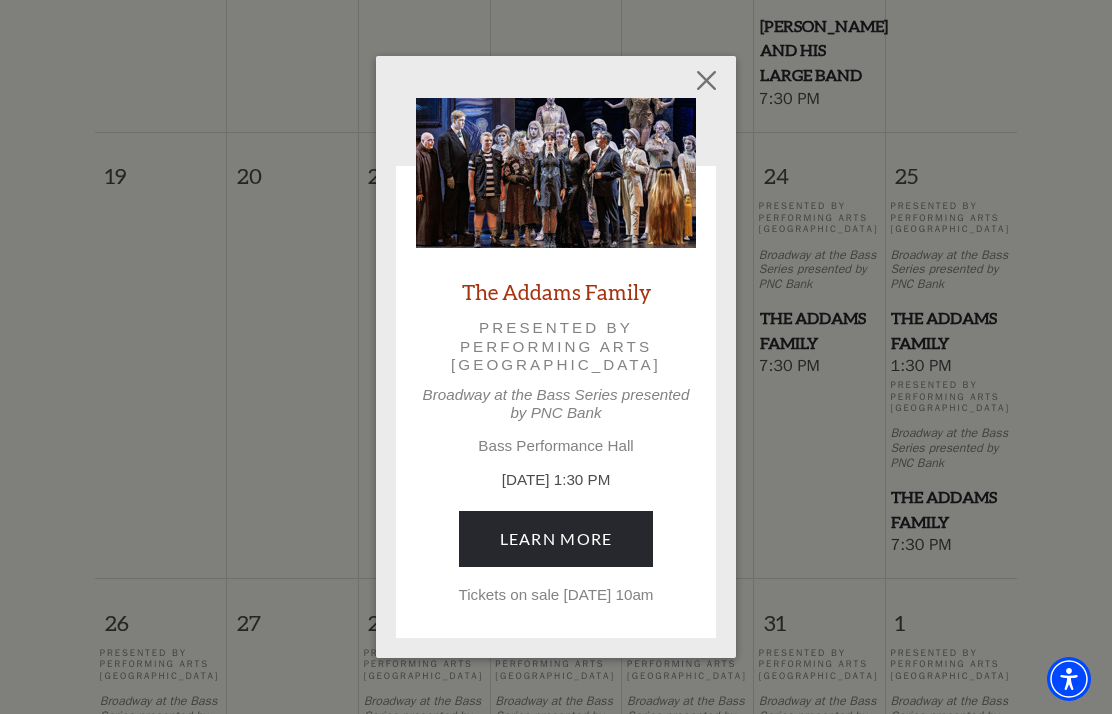 click on "Learn More" at bounding box center [556, 539] 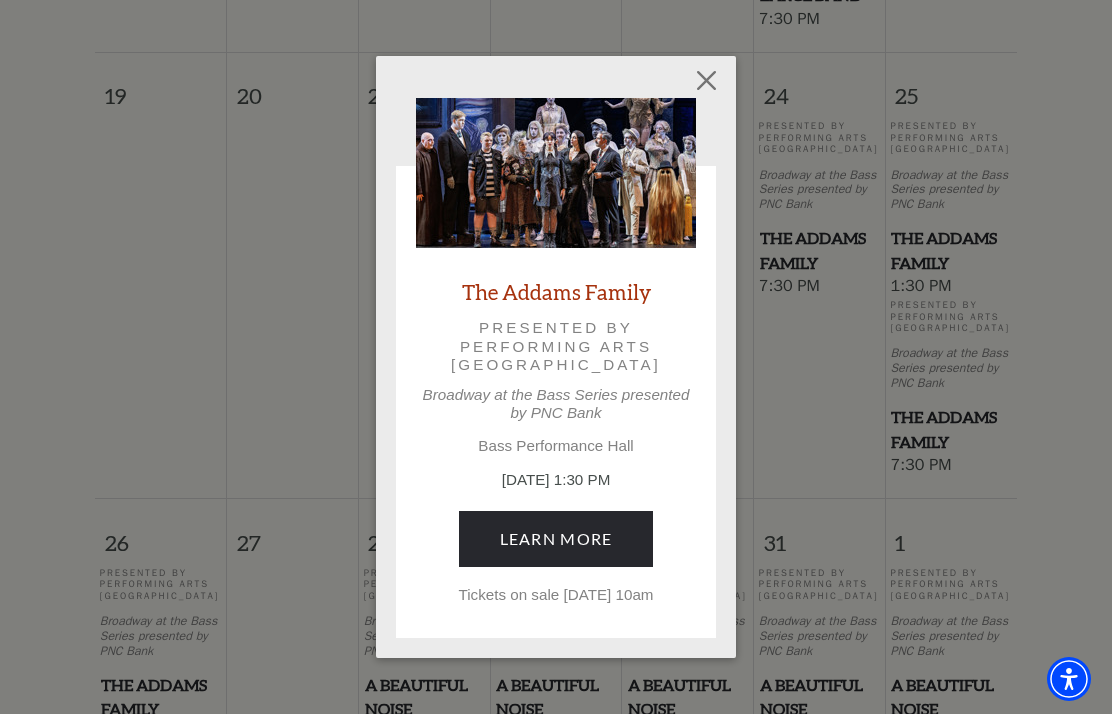 click at bounding box center [707, 80] 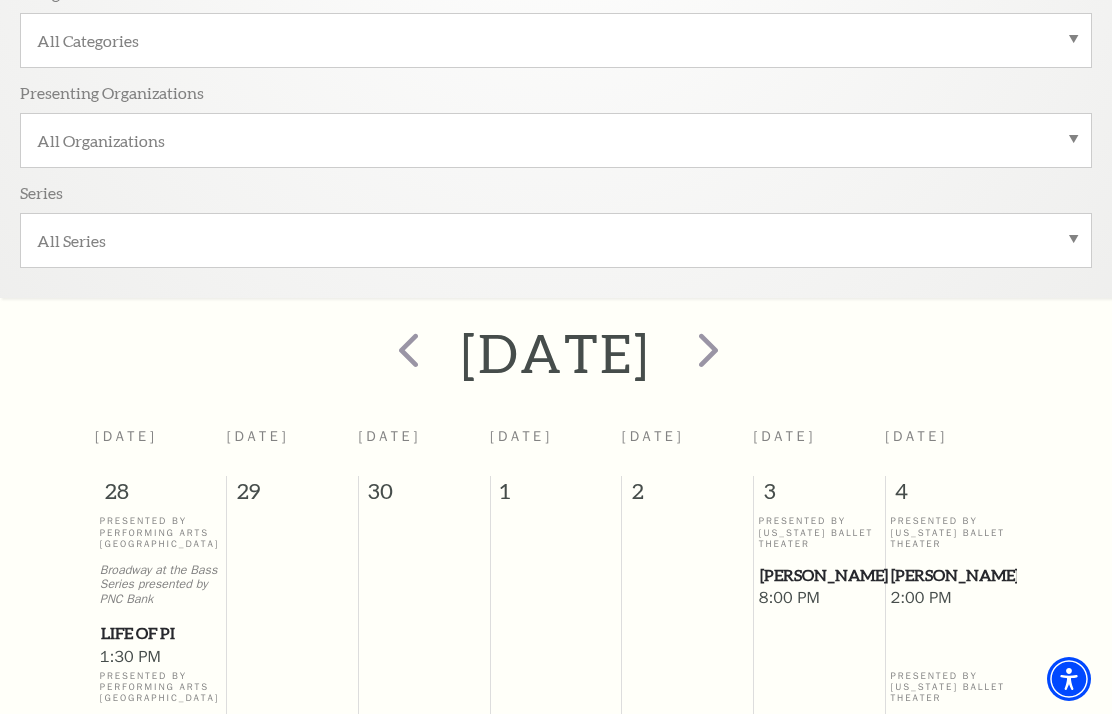 scroll, scrollTop: 393, scrollLeft: 0, axis: vertical 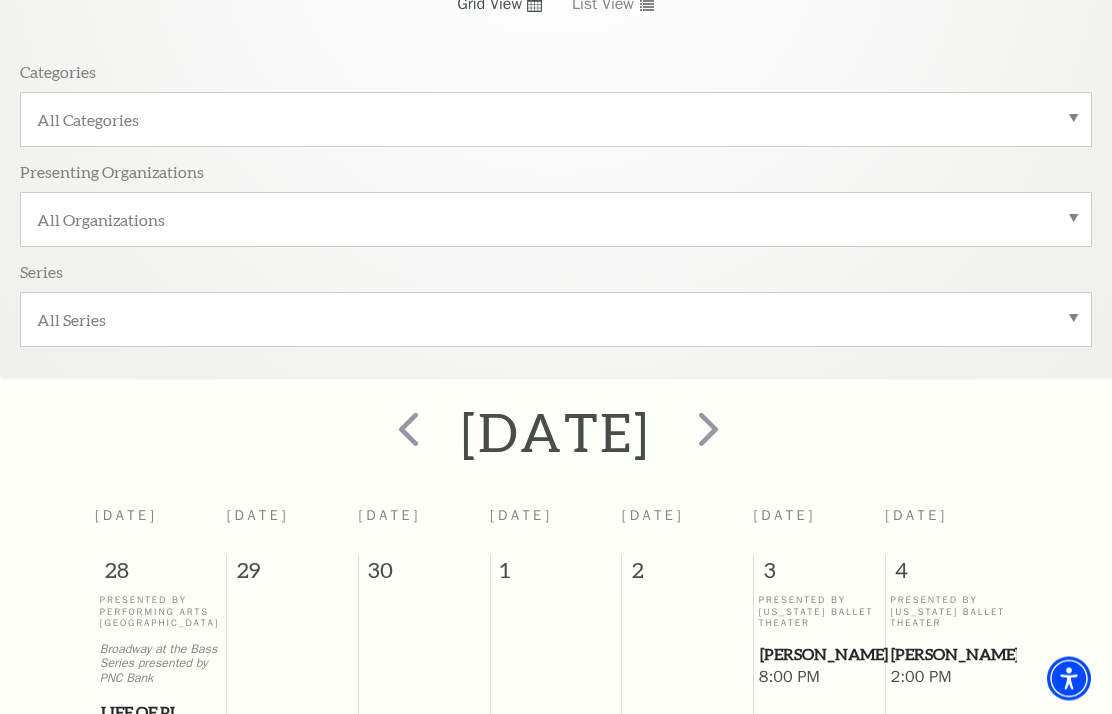 click at bounding box center [708, 429] 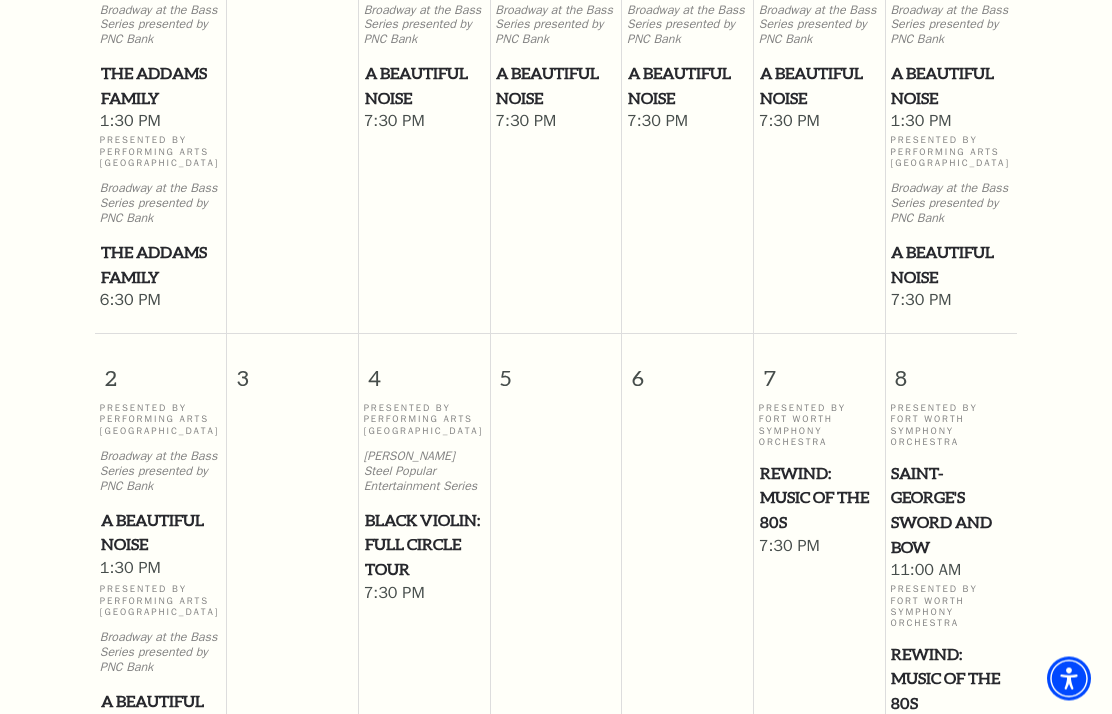 scroll, scrollTop: 1033, scrollLeft: 0, axis: vertical 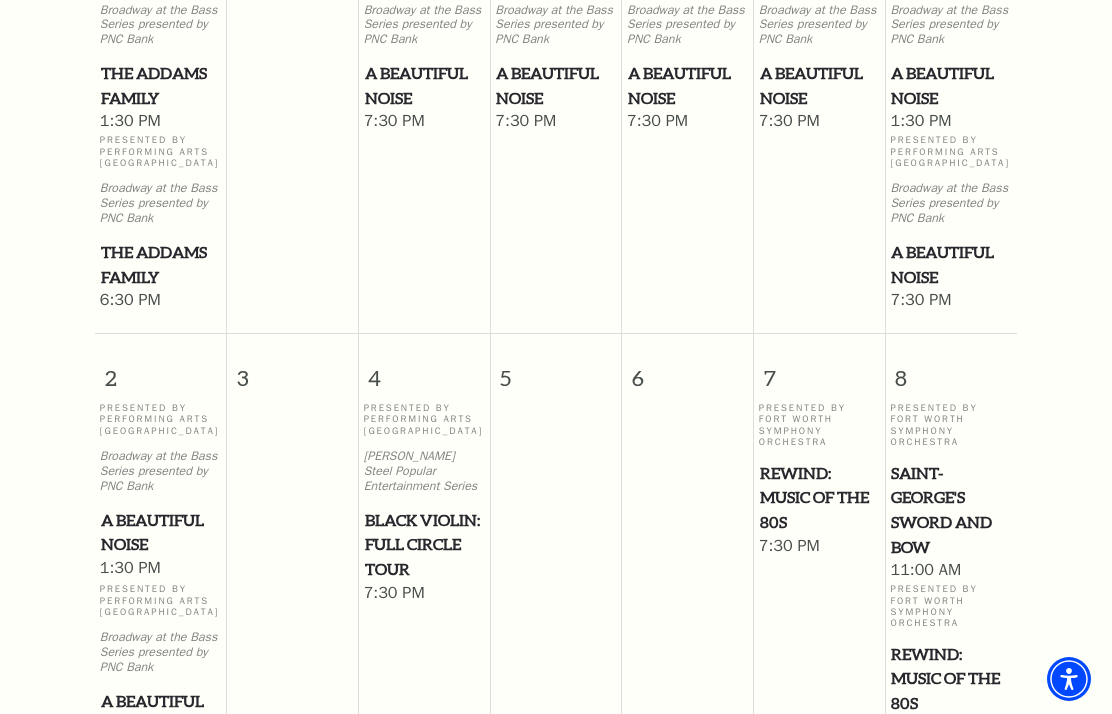 click on "A Beautiful Noise" at bounding box center (951, 85) 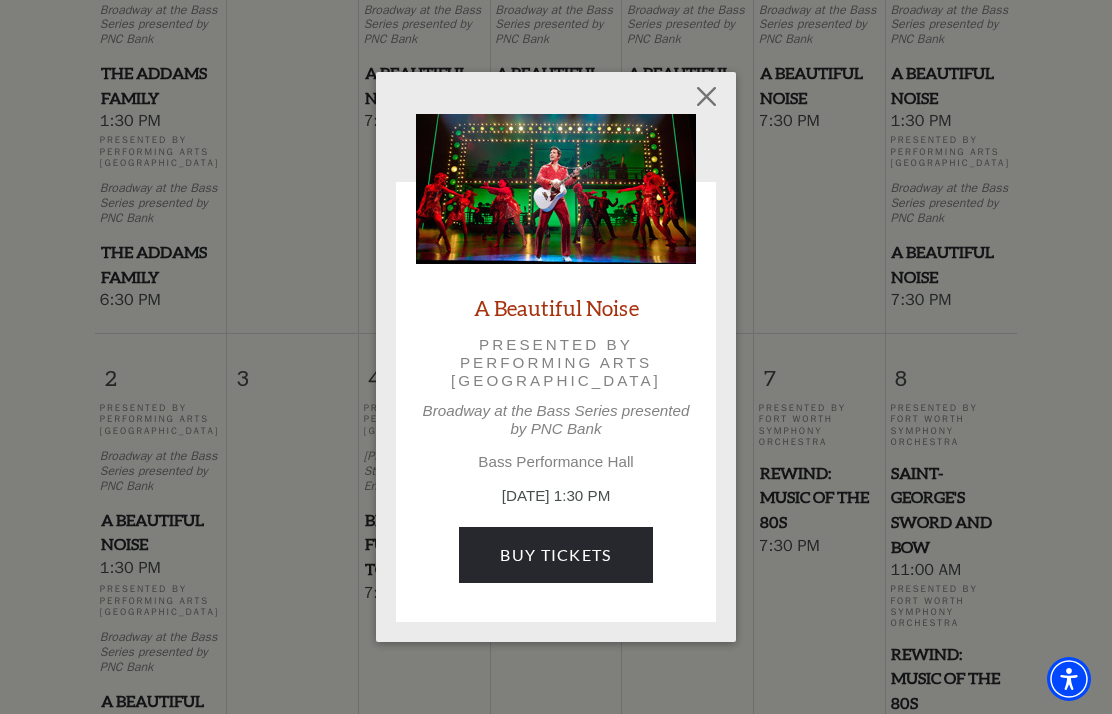 click at bounding box center (707, 96) 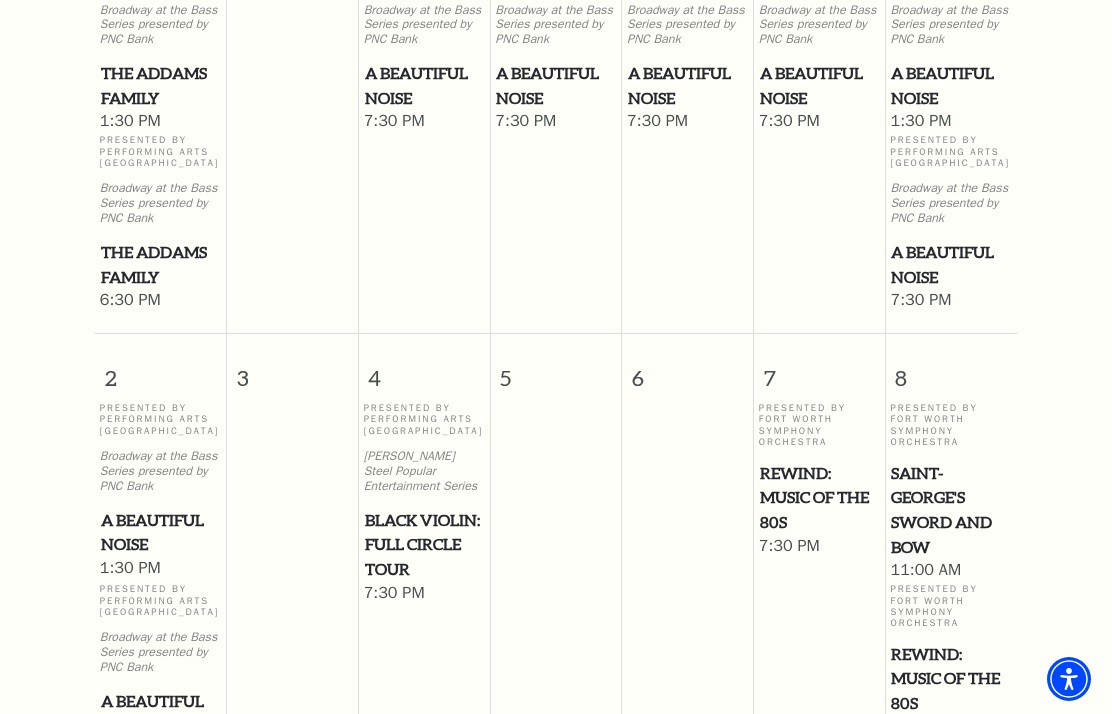 click on "A Beautiful Noise" at bounding box center [951, 85] 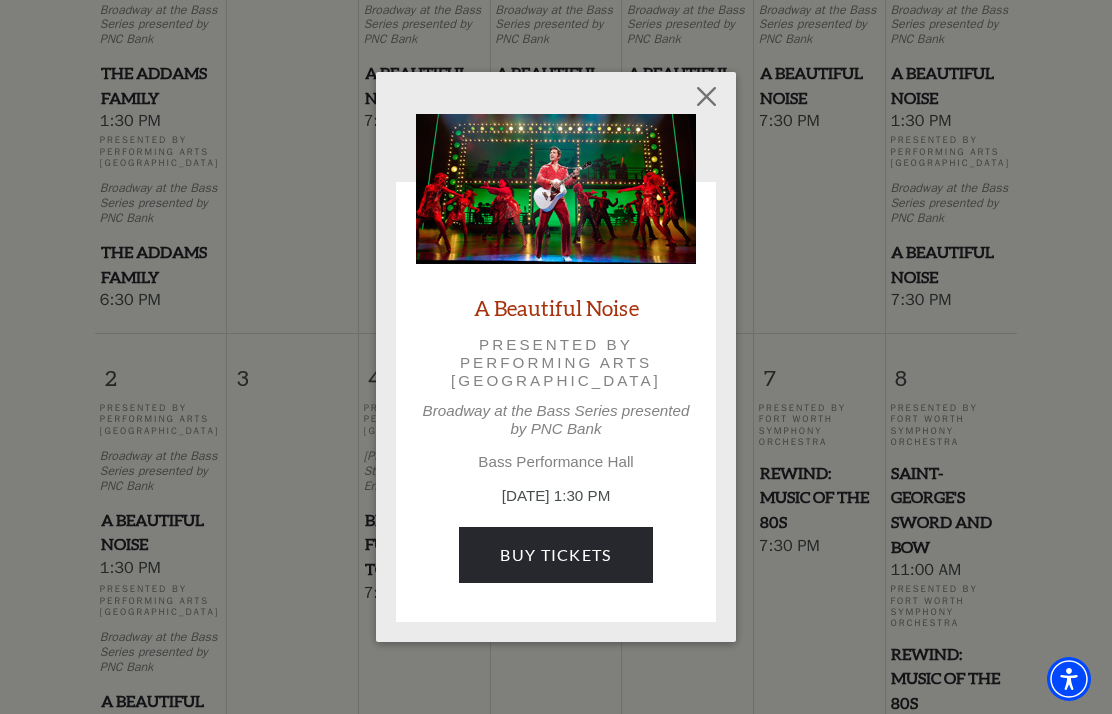 click at bounding box center (707, 96) 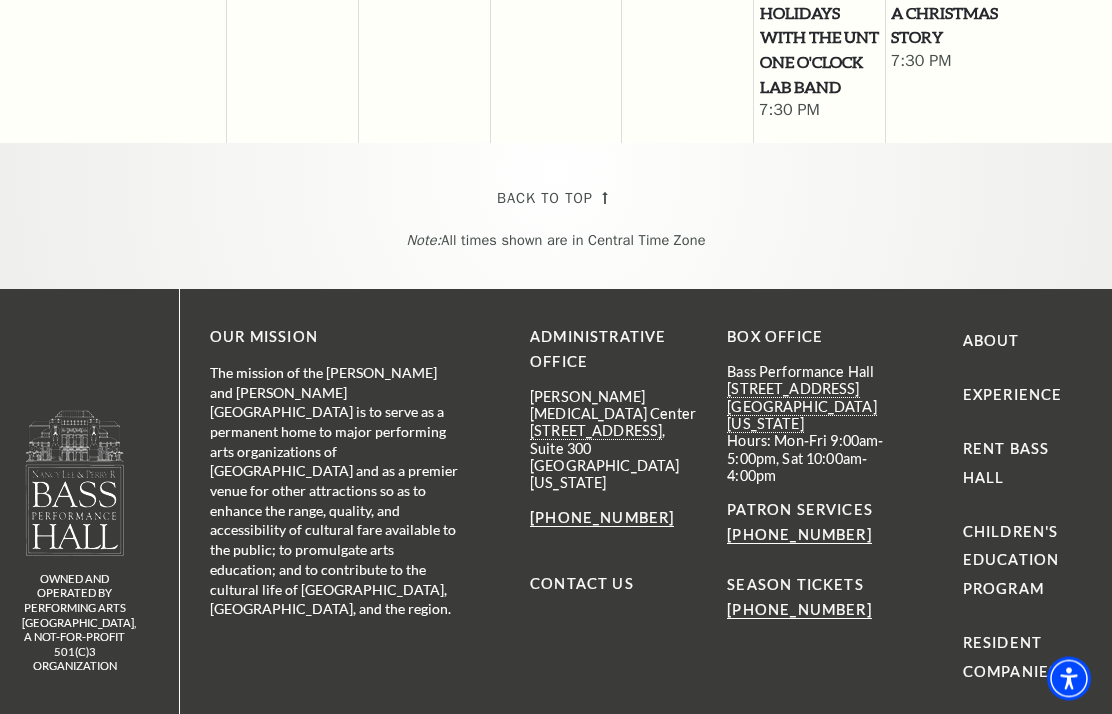 scroll, scrollTop: 3262, scrollLeft: 0, axis: vertical 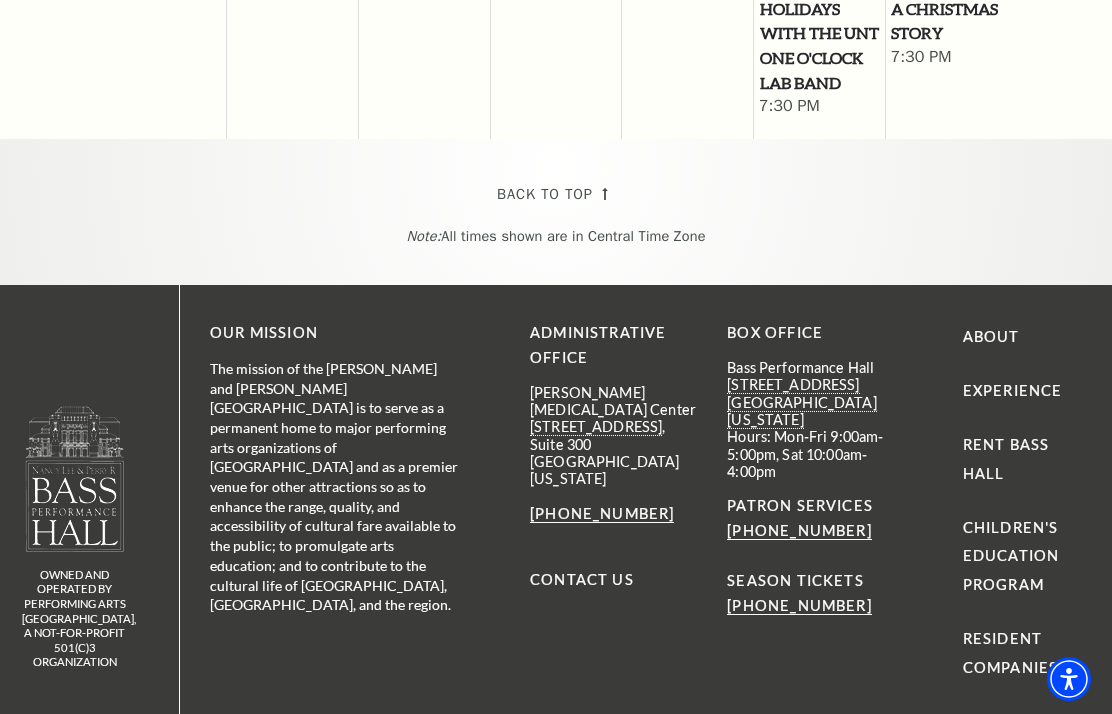 click on "Back To Top" at bounding box center [545, 194] 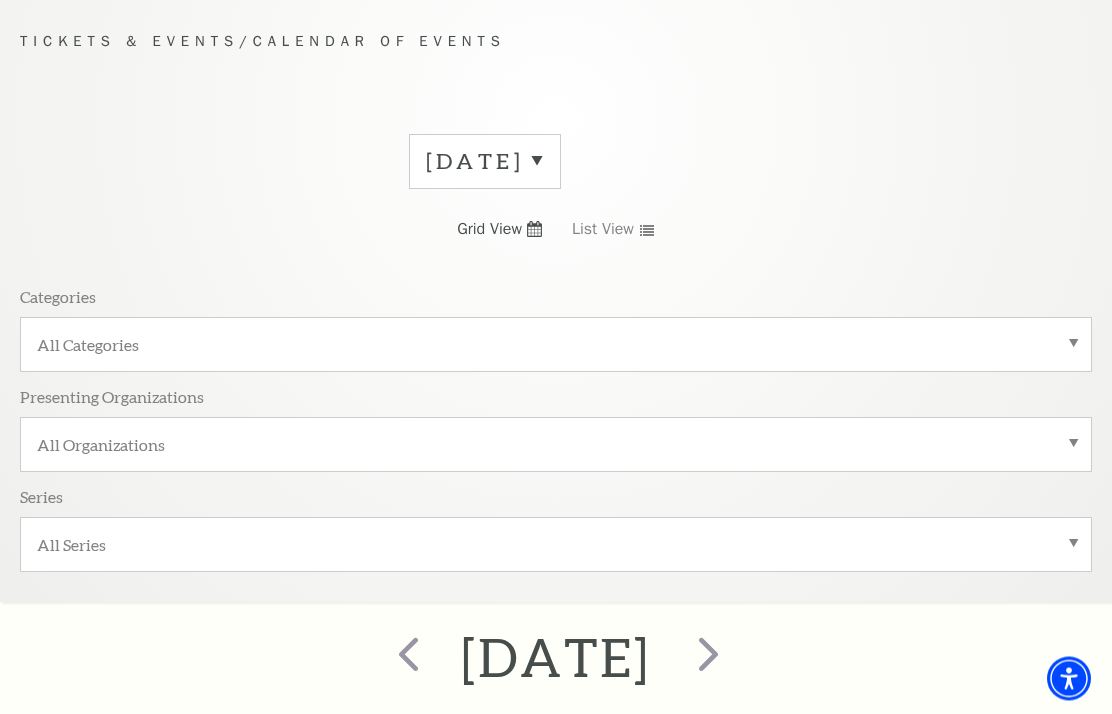 scroll, scrollTop: 168, scrollLeft: 0, axis: vertical 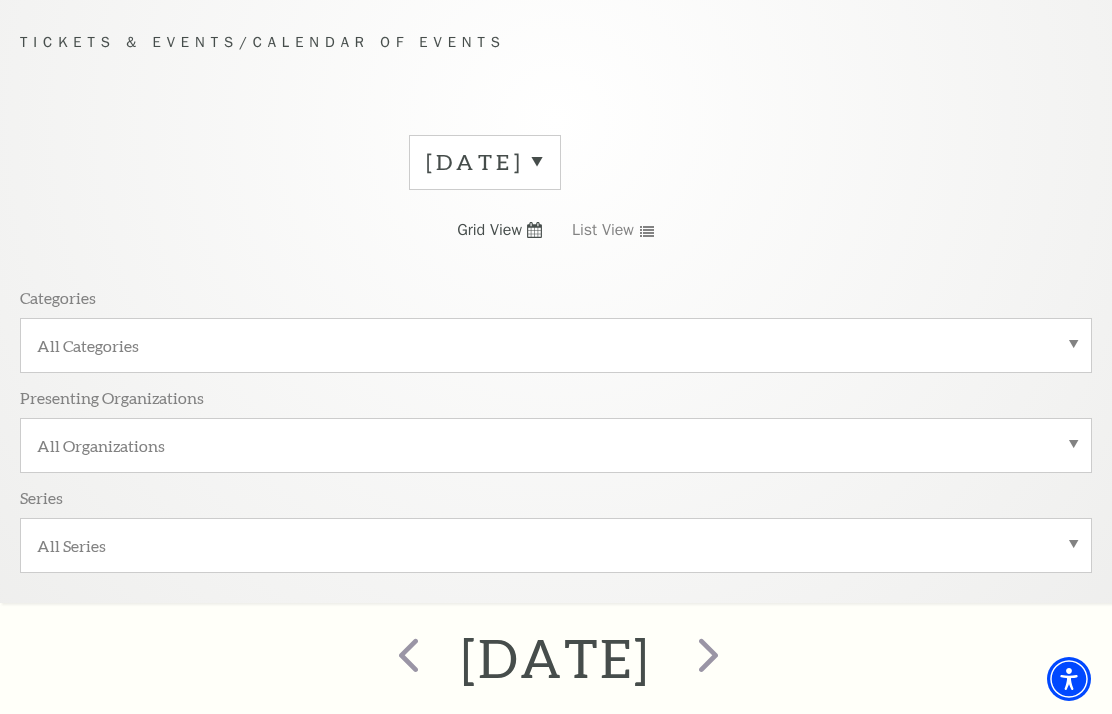 click at bounding box center (708, 654) 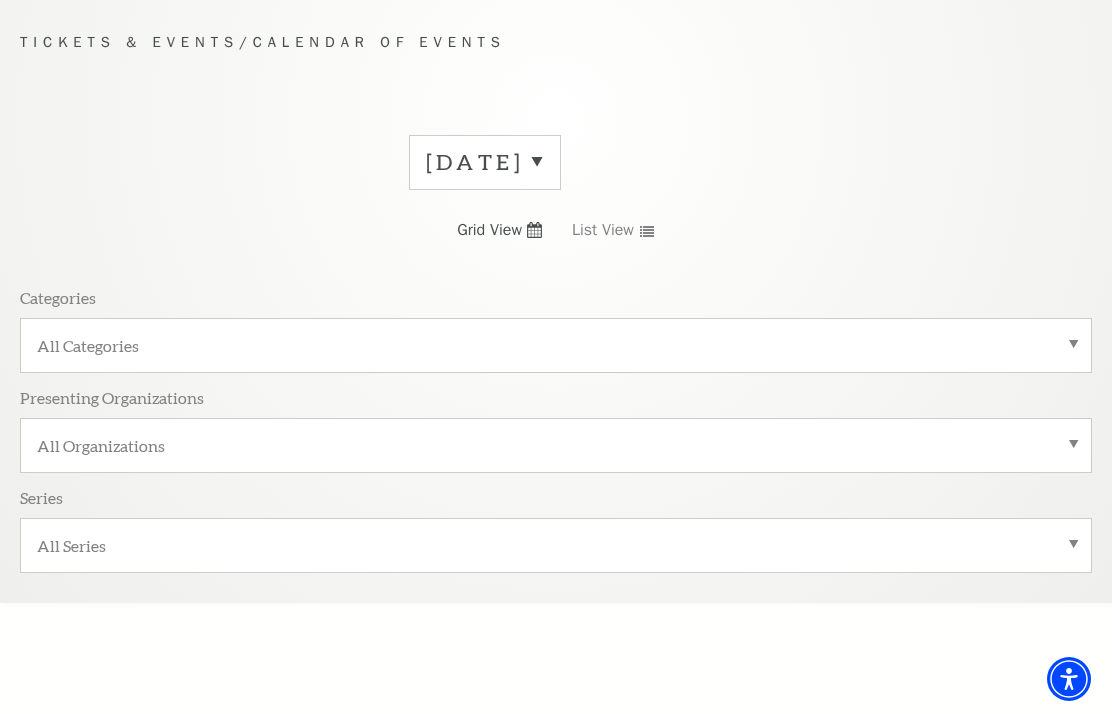 click at bounding box center [556, 803] 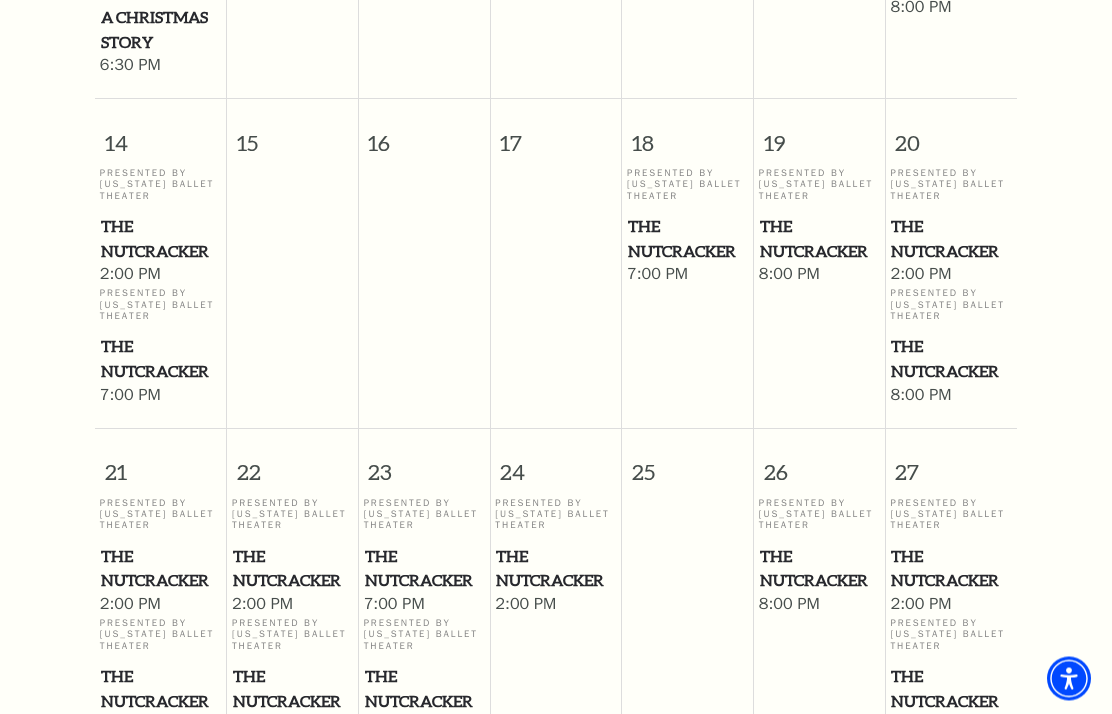 scroll, scrollTop: 1765, scrollLeft: 0, axis: vertical 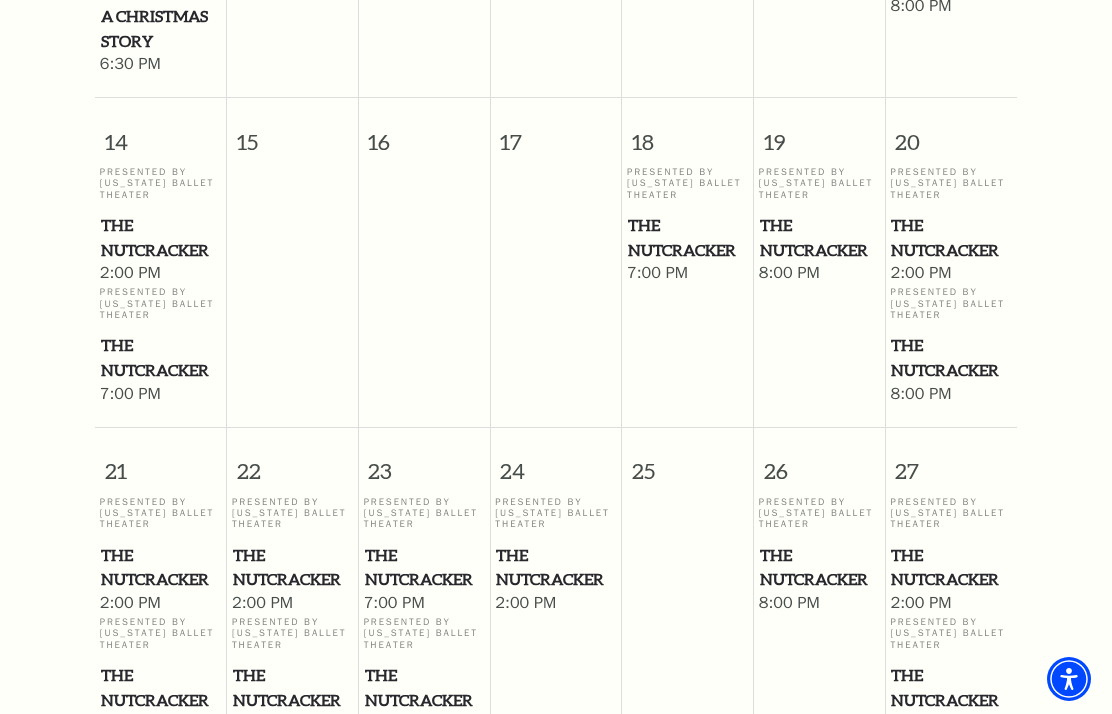 click on "2:00 PM" at bounding box center [951, 274] 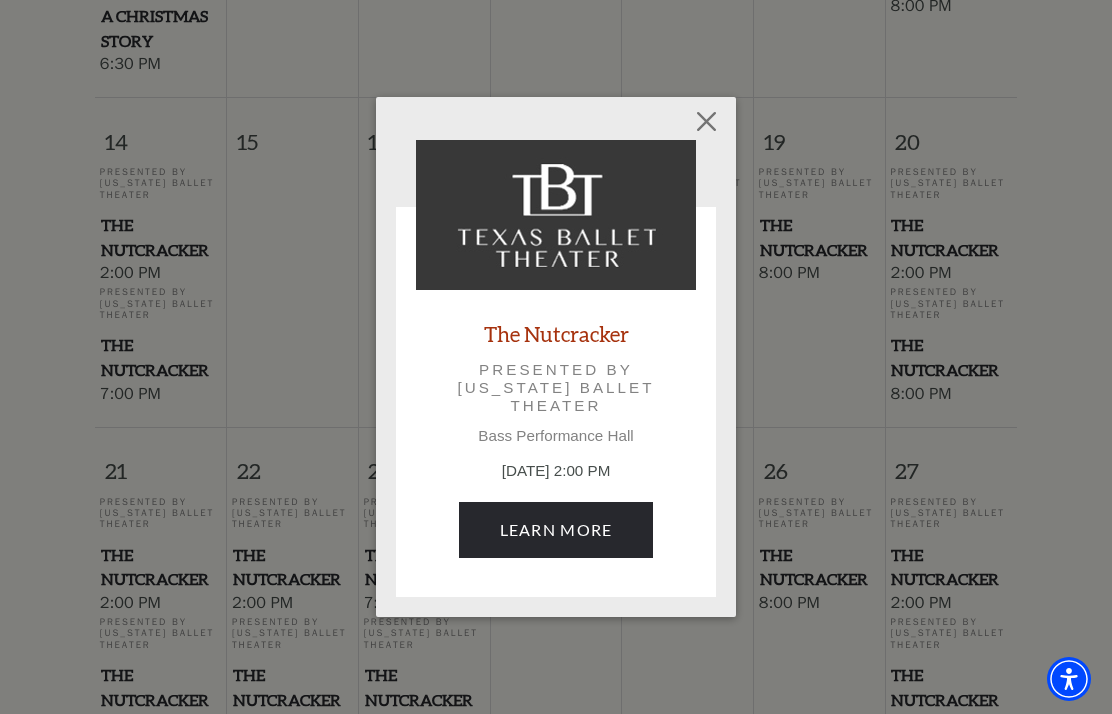click at bounding box center (707, 122) 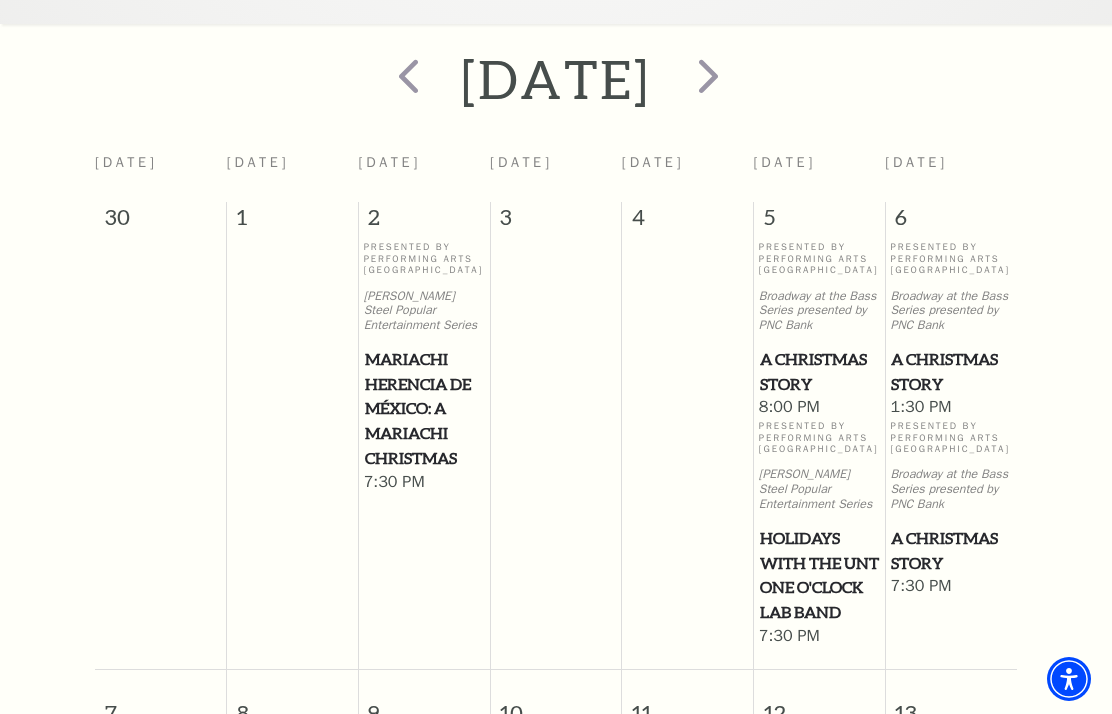 scroll, scrollTop: 749, scrollLeft: 0, axis: vertical 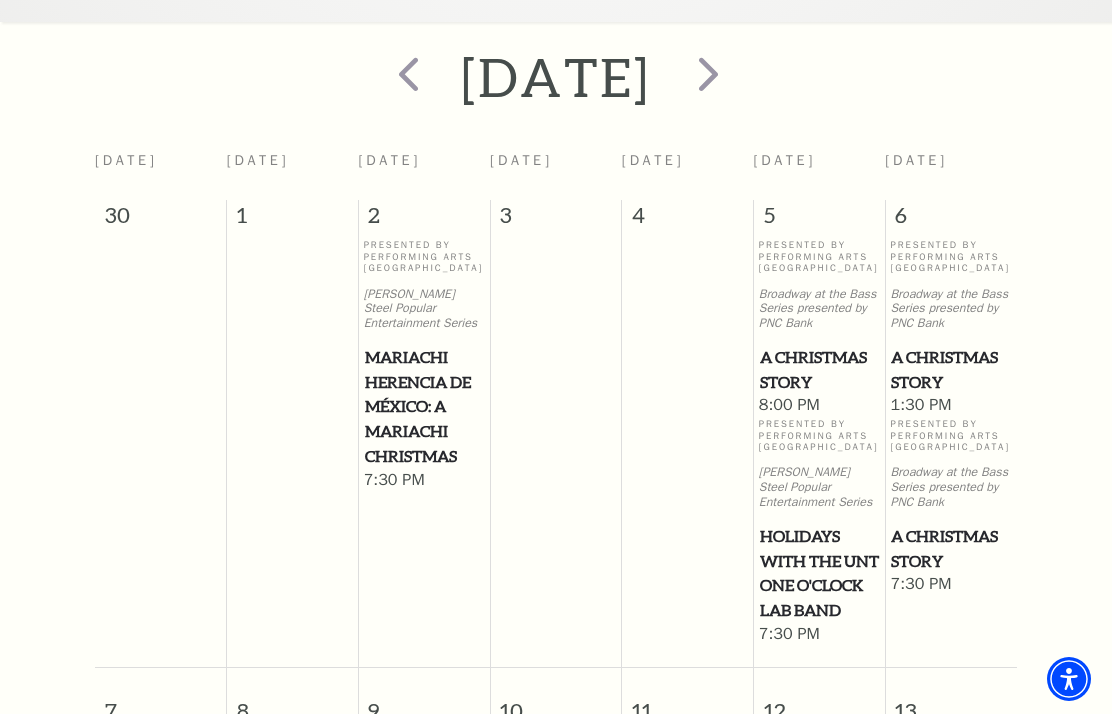 click at bounding box center (708, 73) 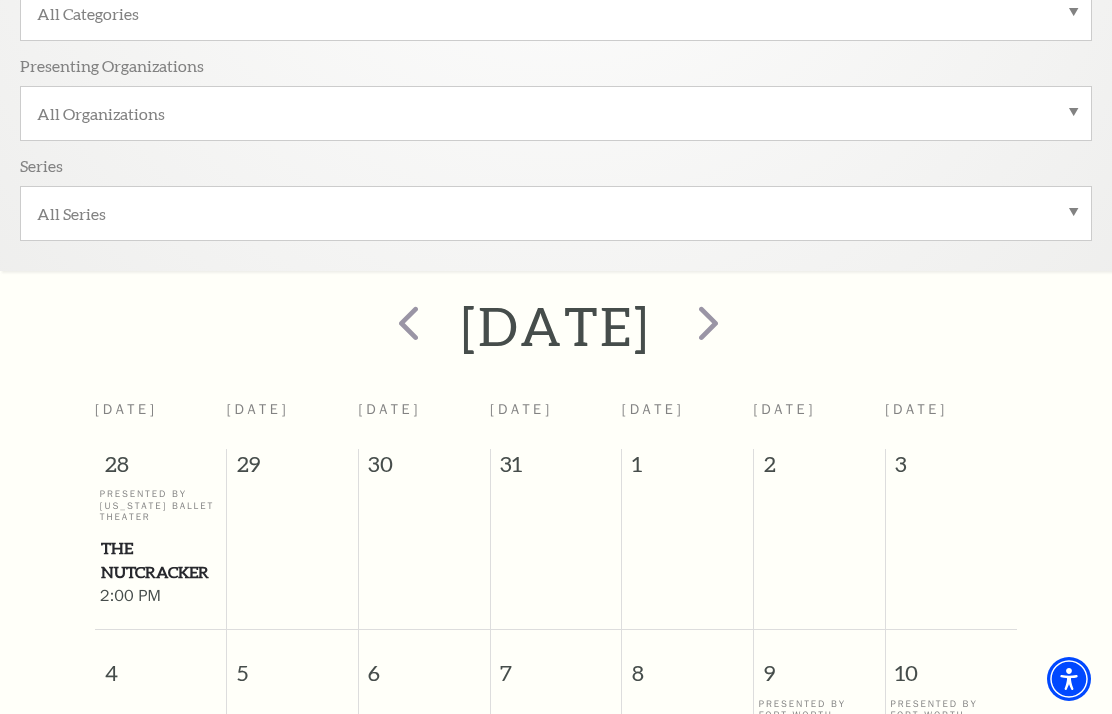 scroll, scrollTop: 486, scrollLeft: 0, axis: vertical 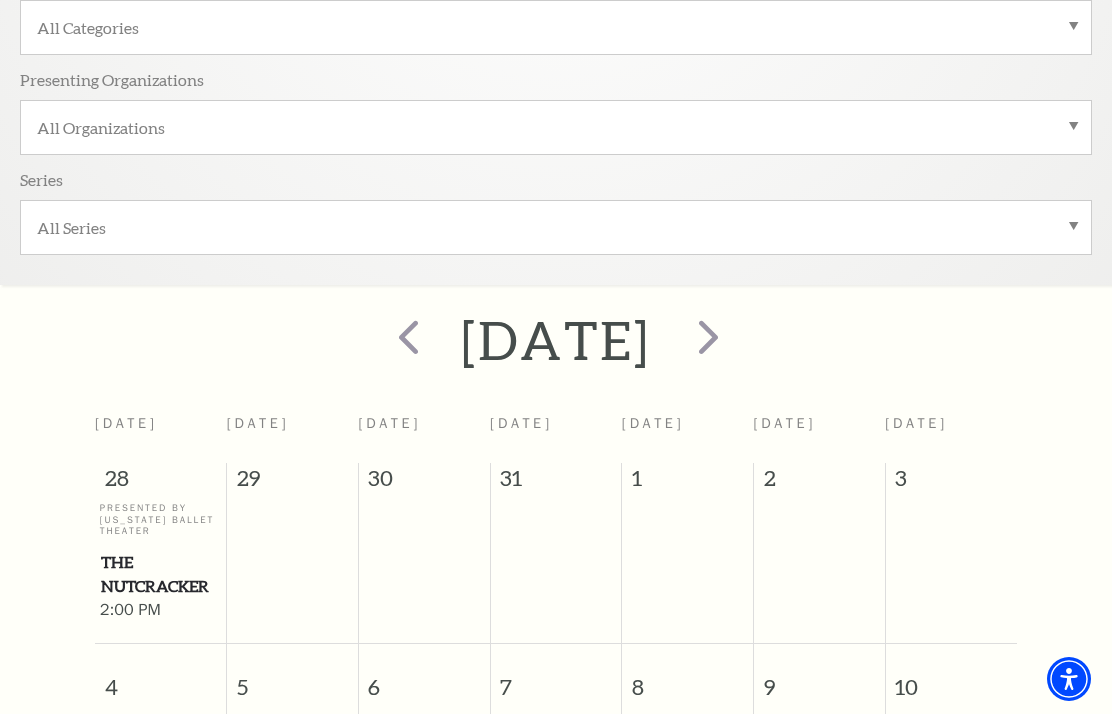 click at bounding box center (708, 336) 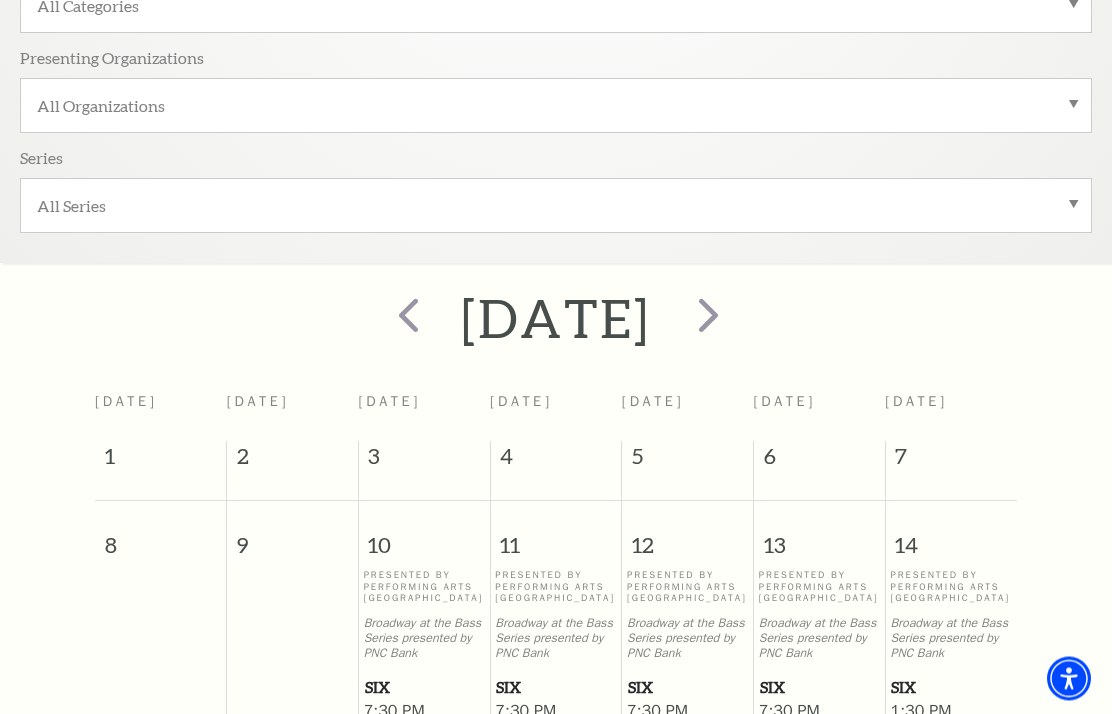 scroll, scrollTop: 488, scrollLeft: 0, axis: vertical 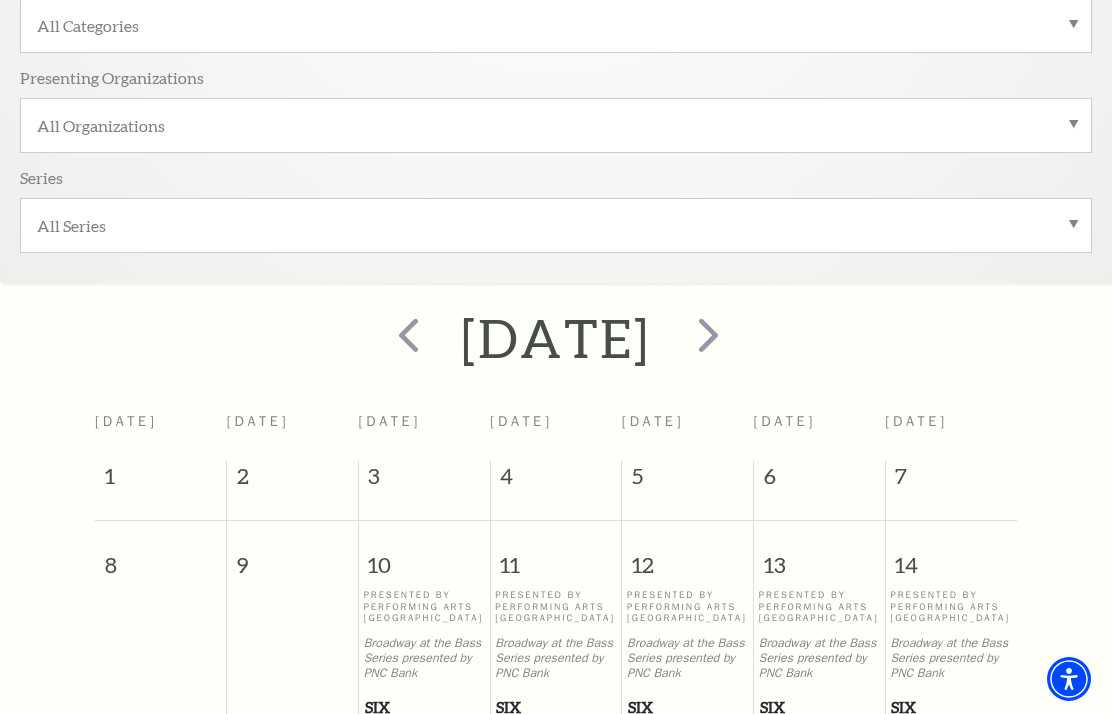 click at bounding box center [708, 334] 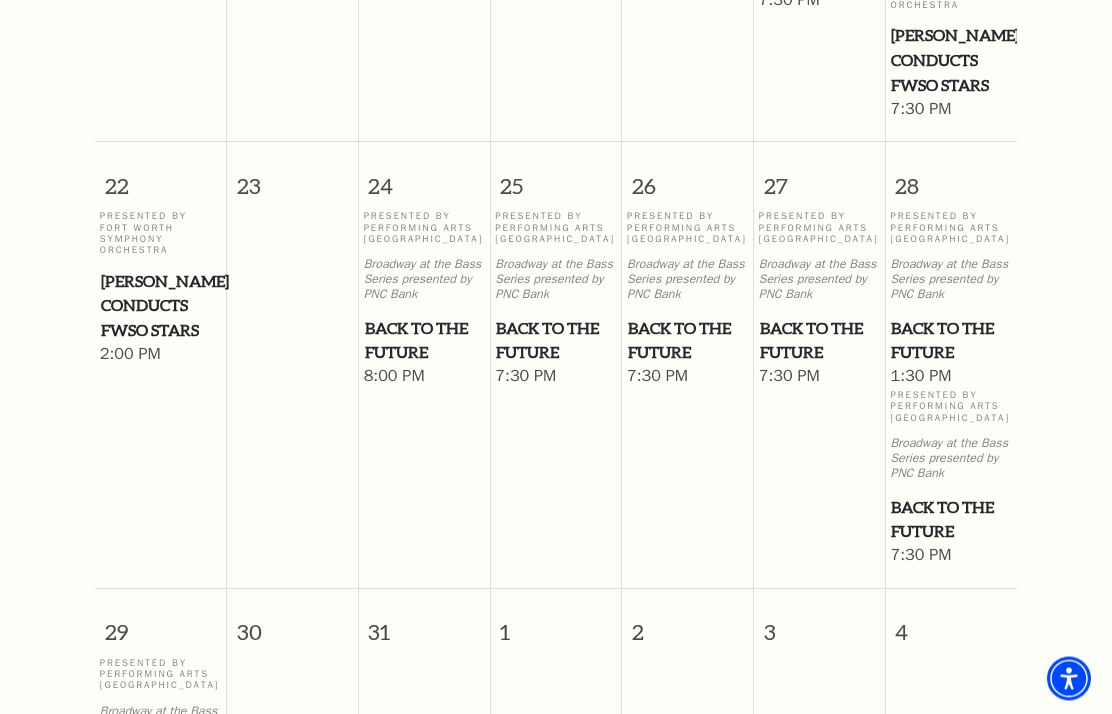 scroll, scrollTop: 1711, scrollLeft: 0, axis: vertical 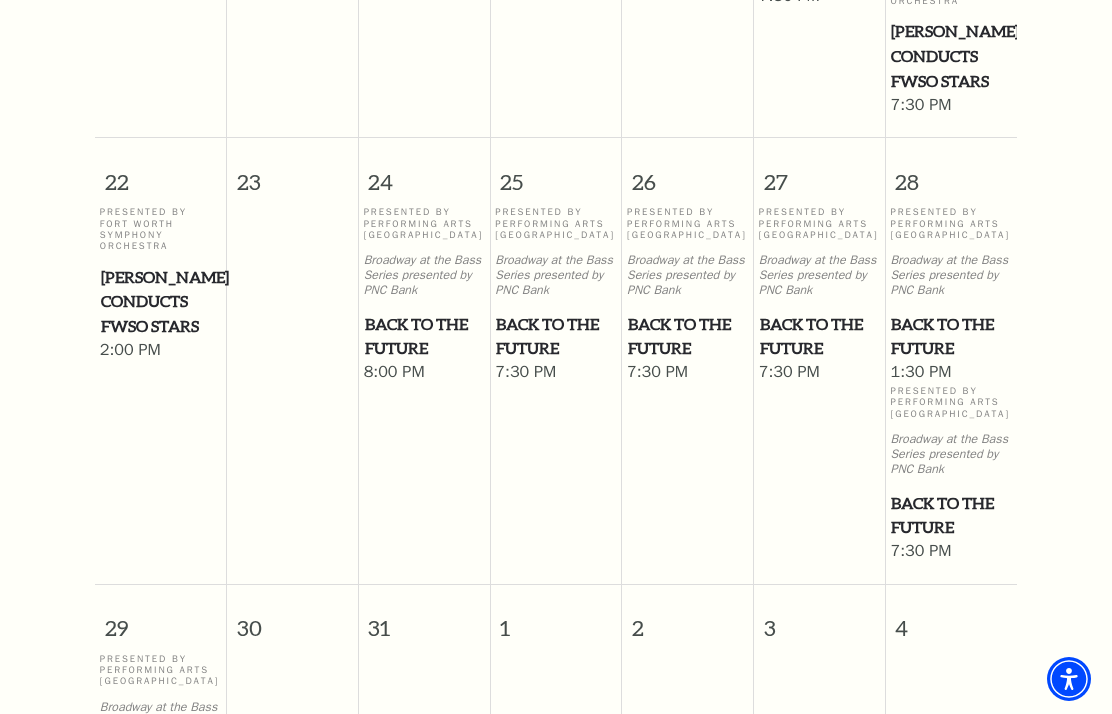 click on "Back to the Future" at bounding box center (951, 336) 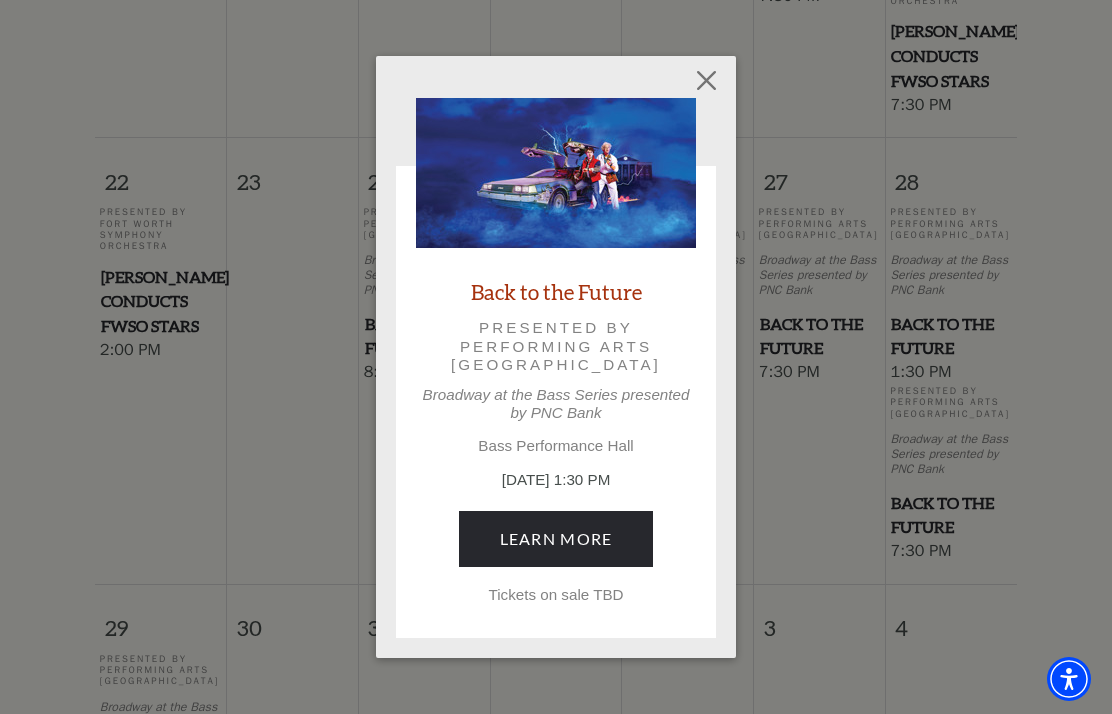 scroll, scrollTop: 1791, scrollLeft: 0, axis: vertical 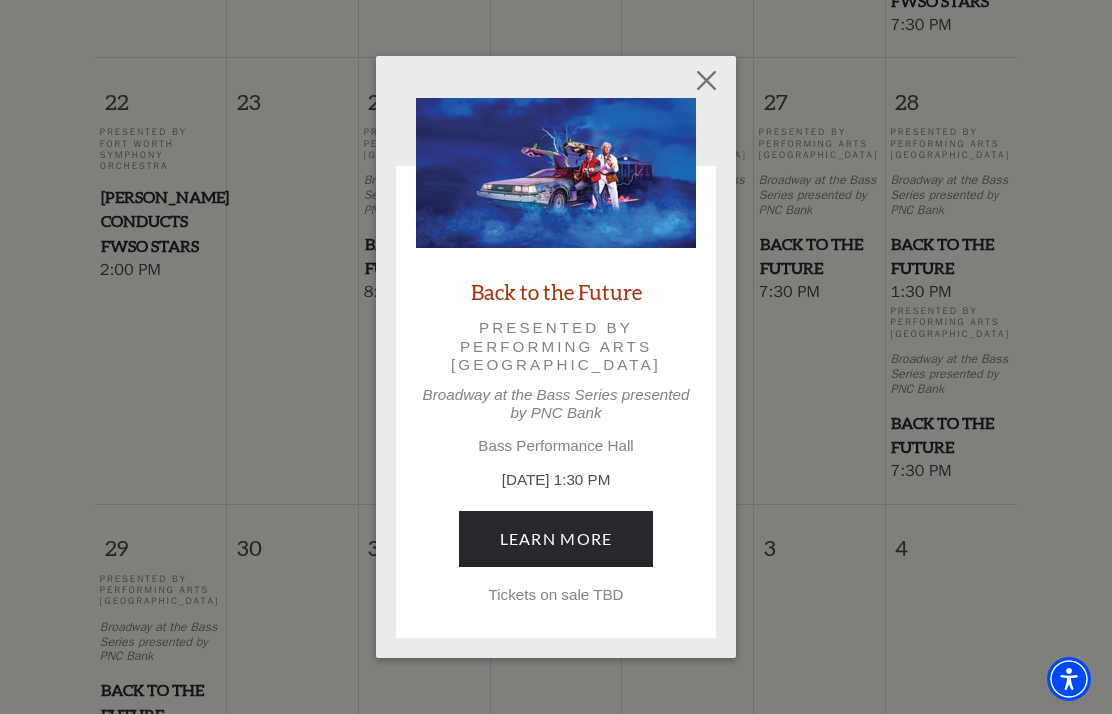 click at bounding box center (707, 80) 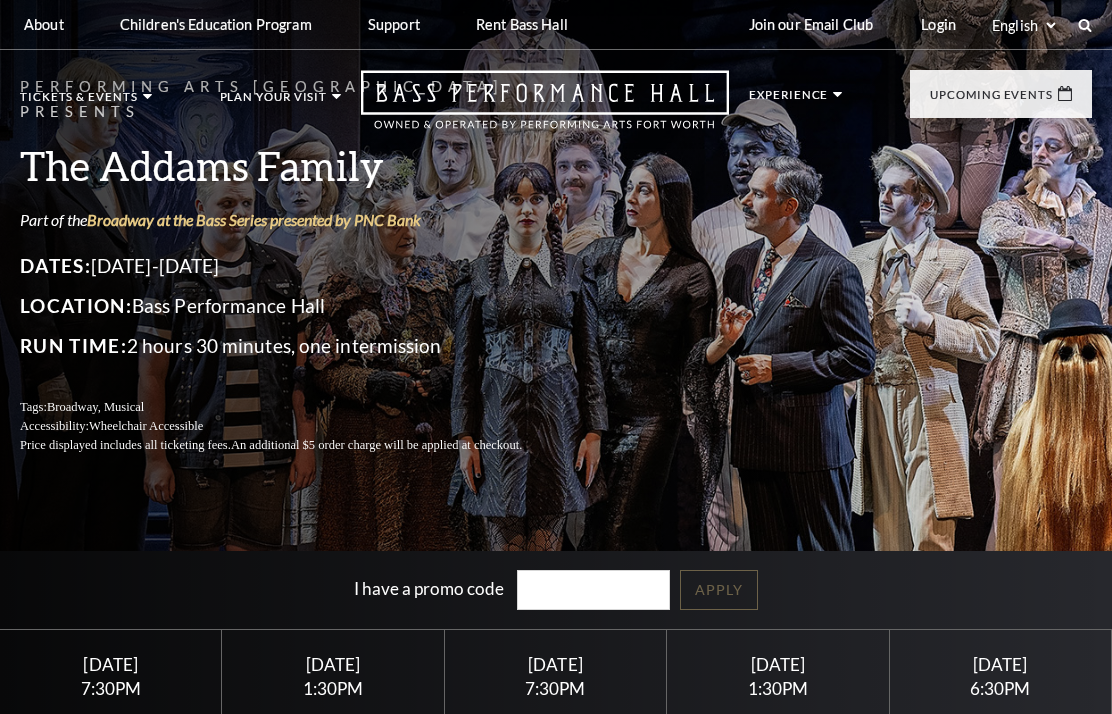scroll, scrollTop: 0, scrollLeft: 0, axis: both 